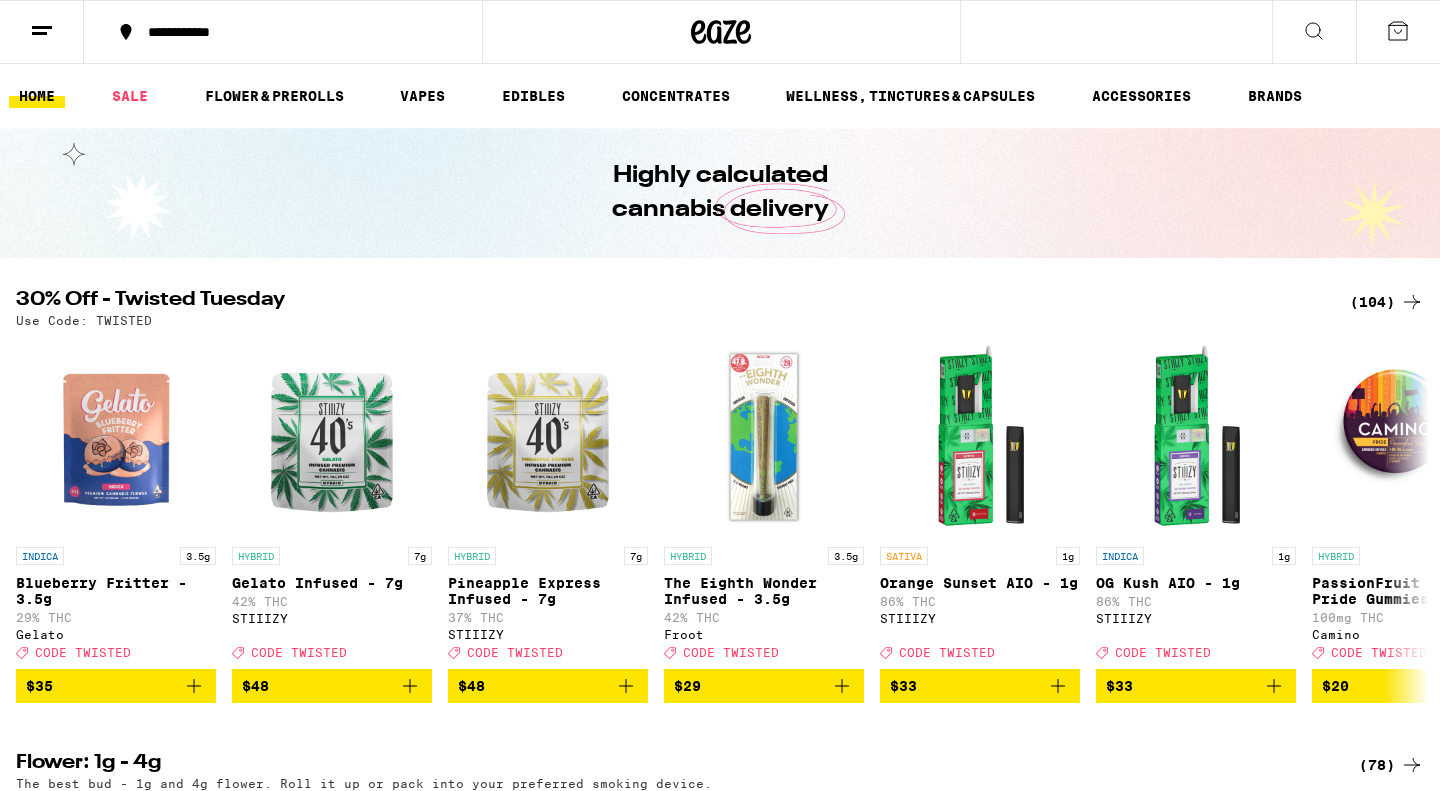 scroll, scrollTop: 0, scrollLeft: 0, axis: both 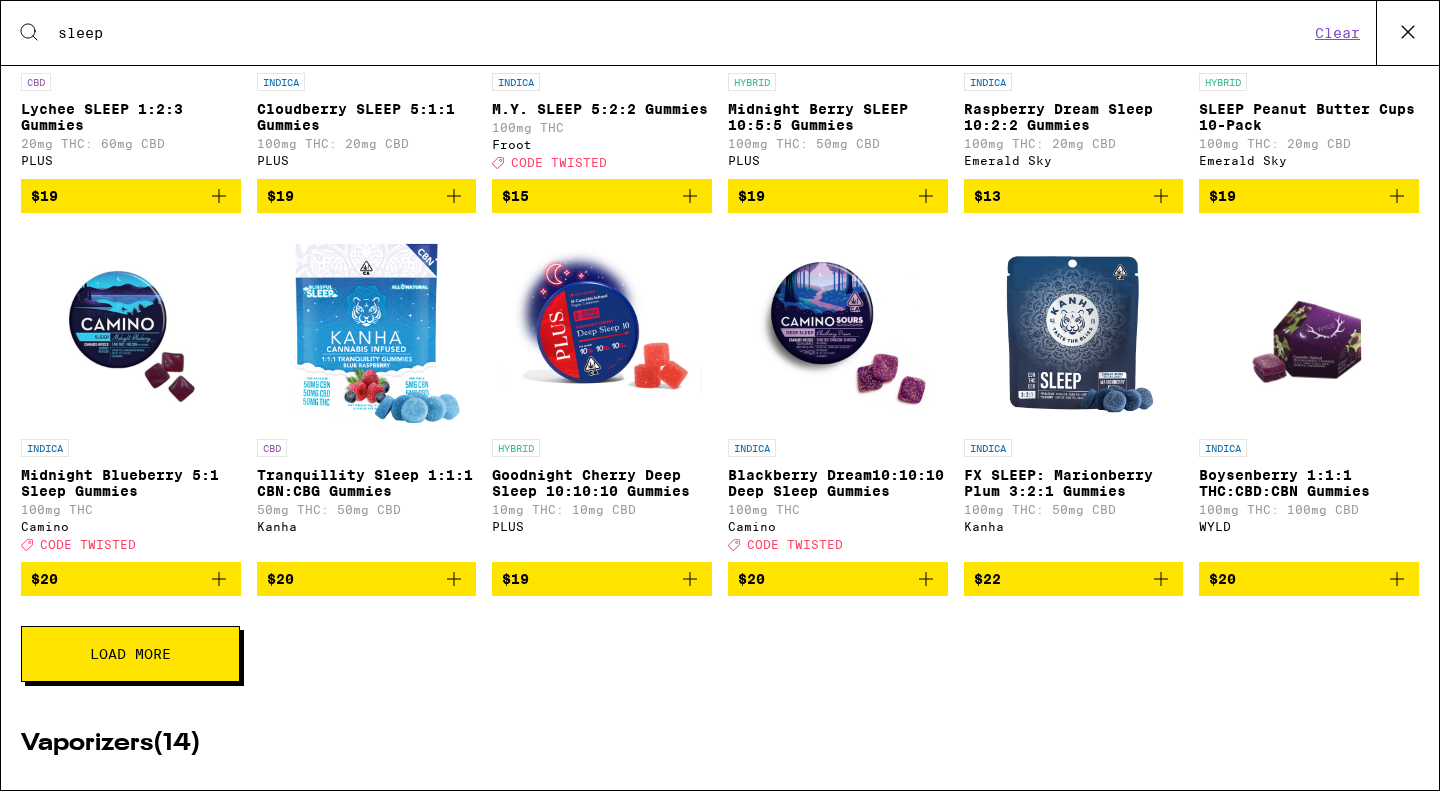 type on "sleep" 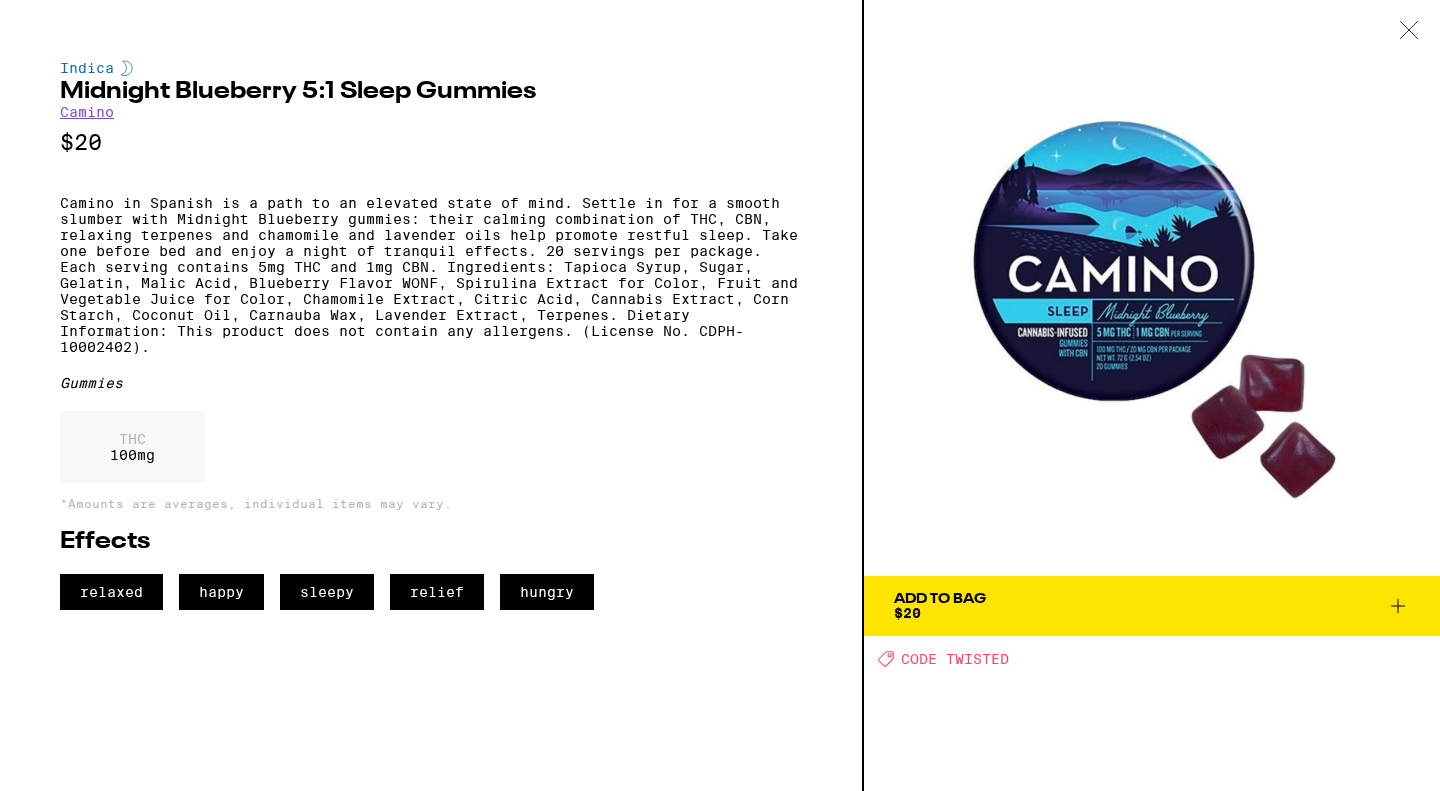 scroll, scrollTop: 551, scrollLeft: 0, axis: vertical 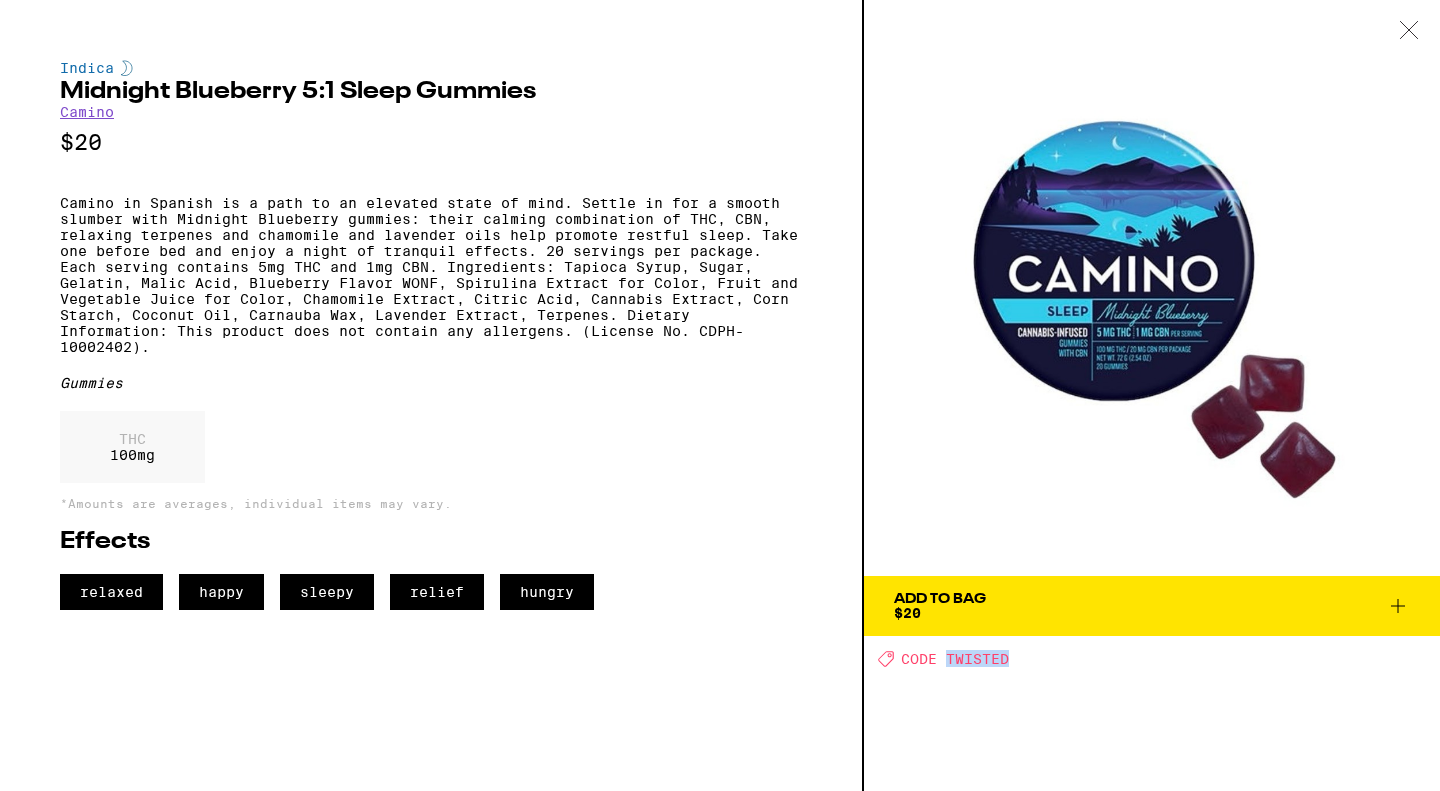click on "CODE TWISTED" at bounding box center [955, 659] 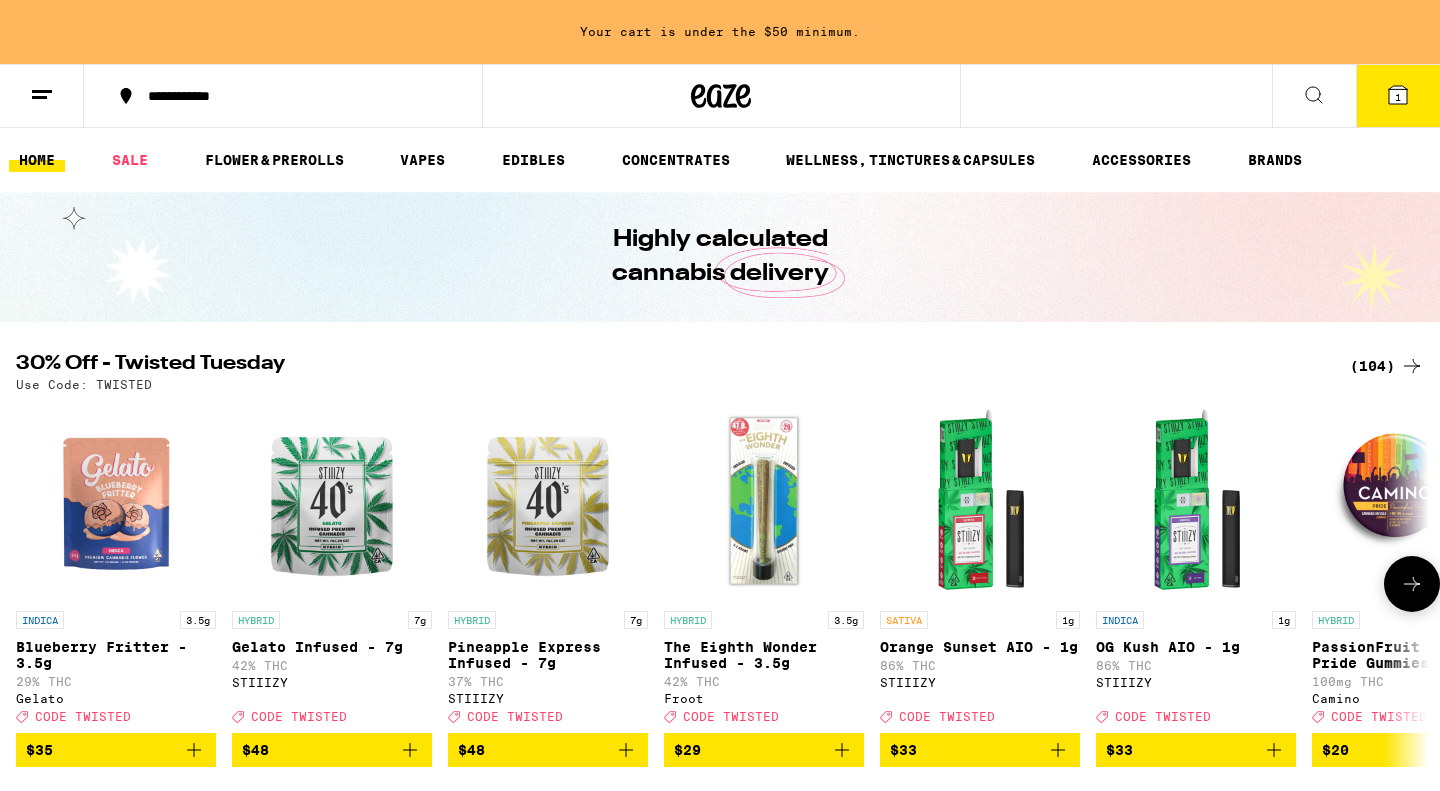 scroll, scrollTop: 0, scrollLeft: 0, axis: both 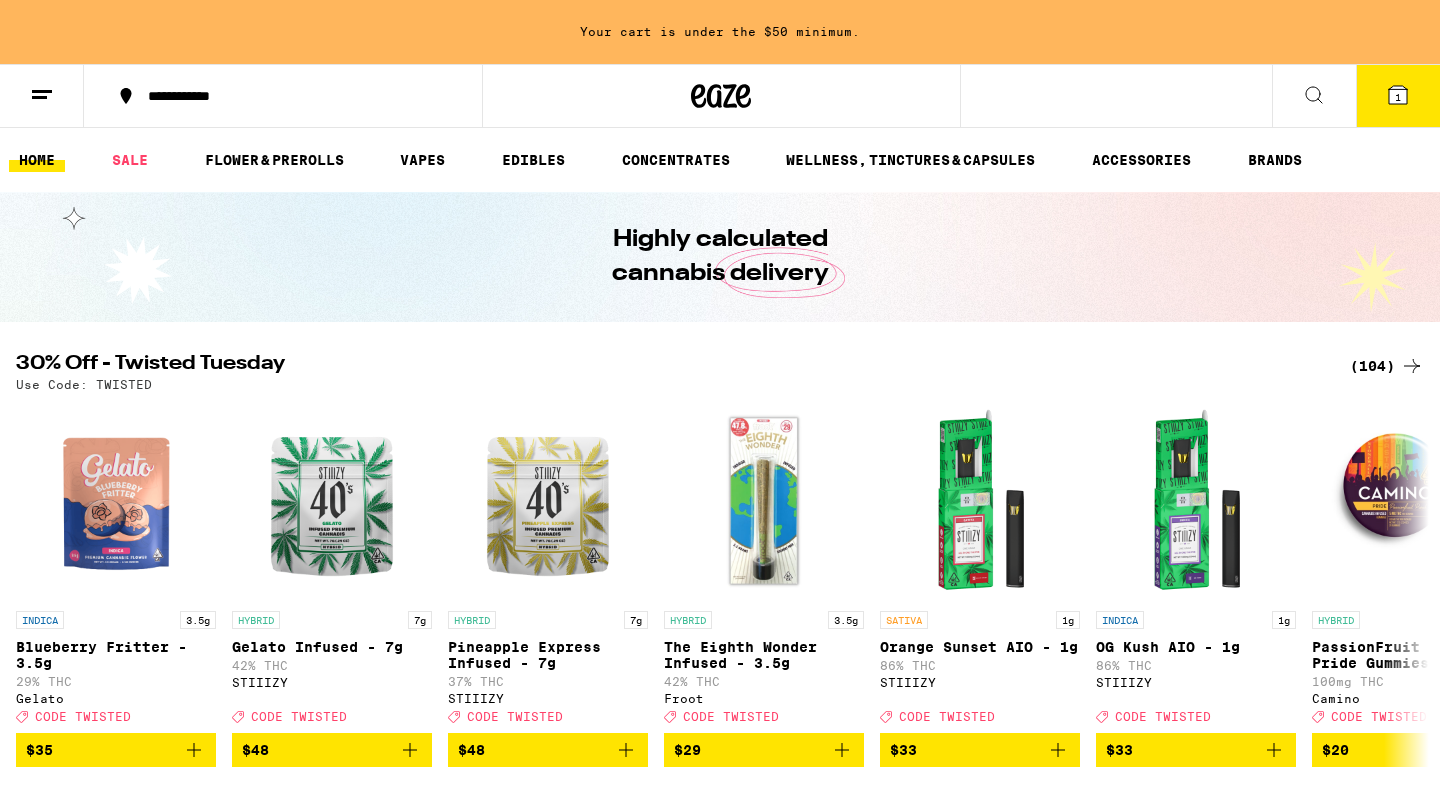 click 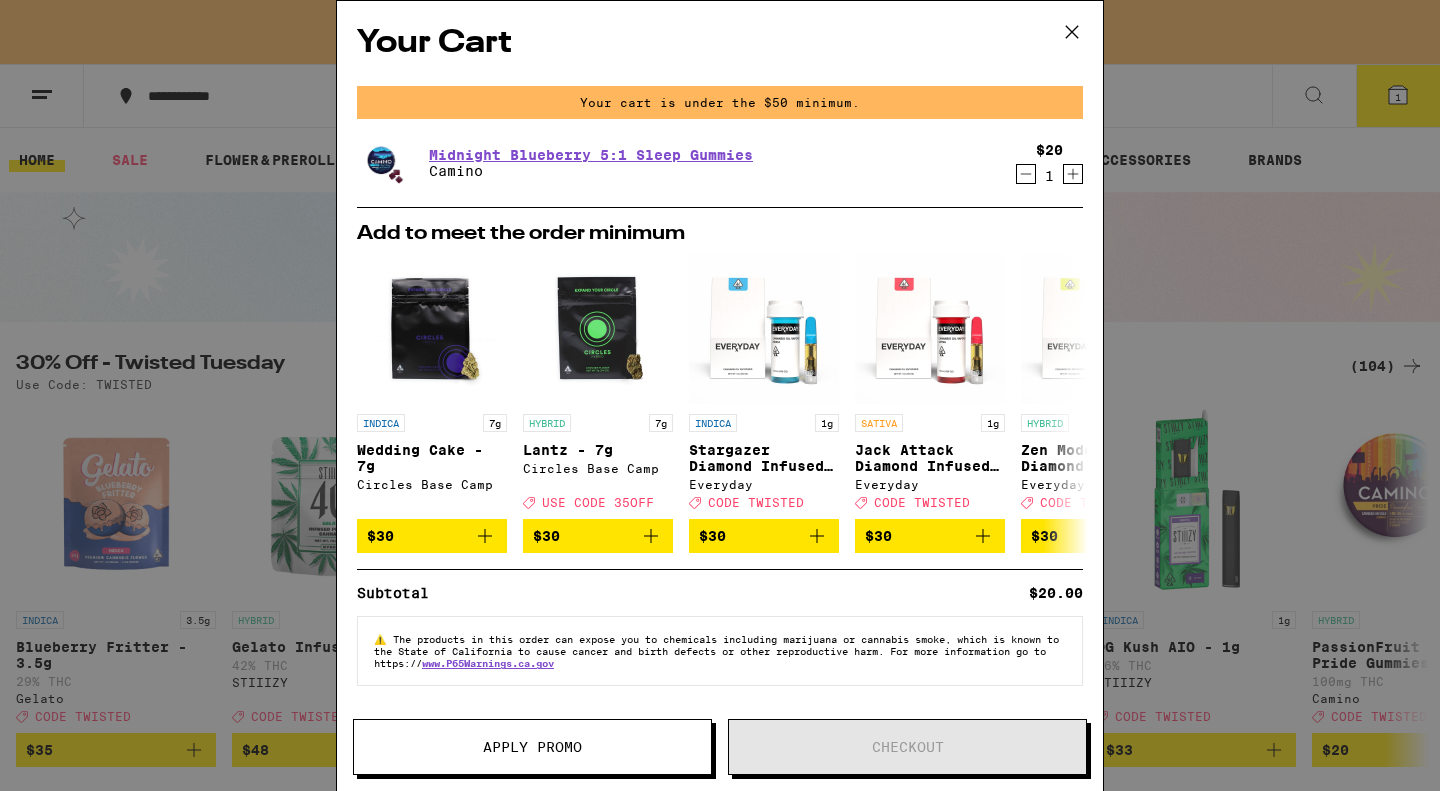 click 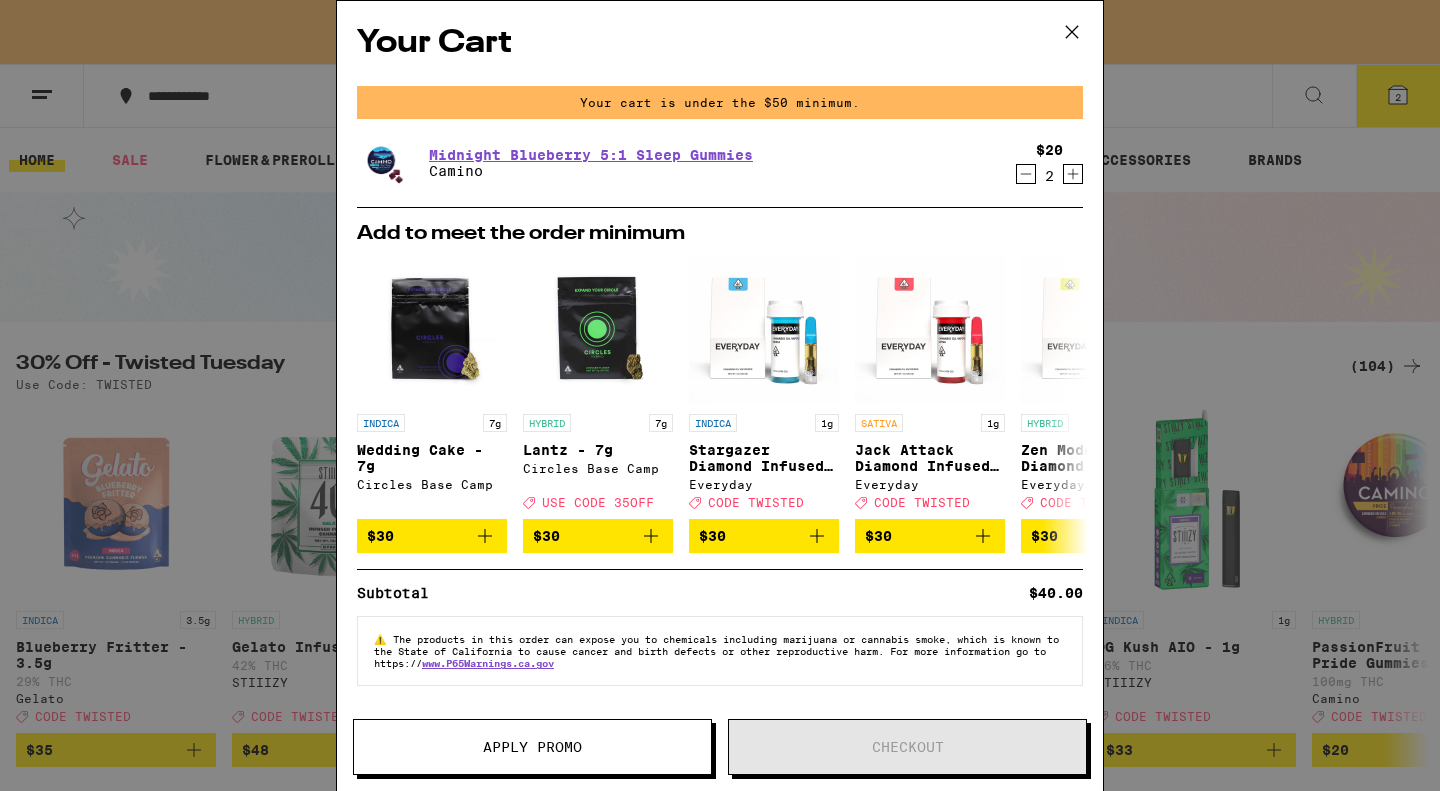 click 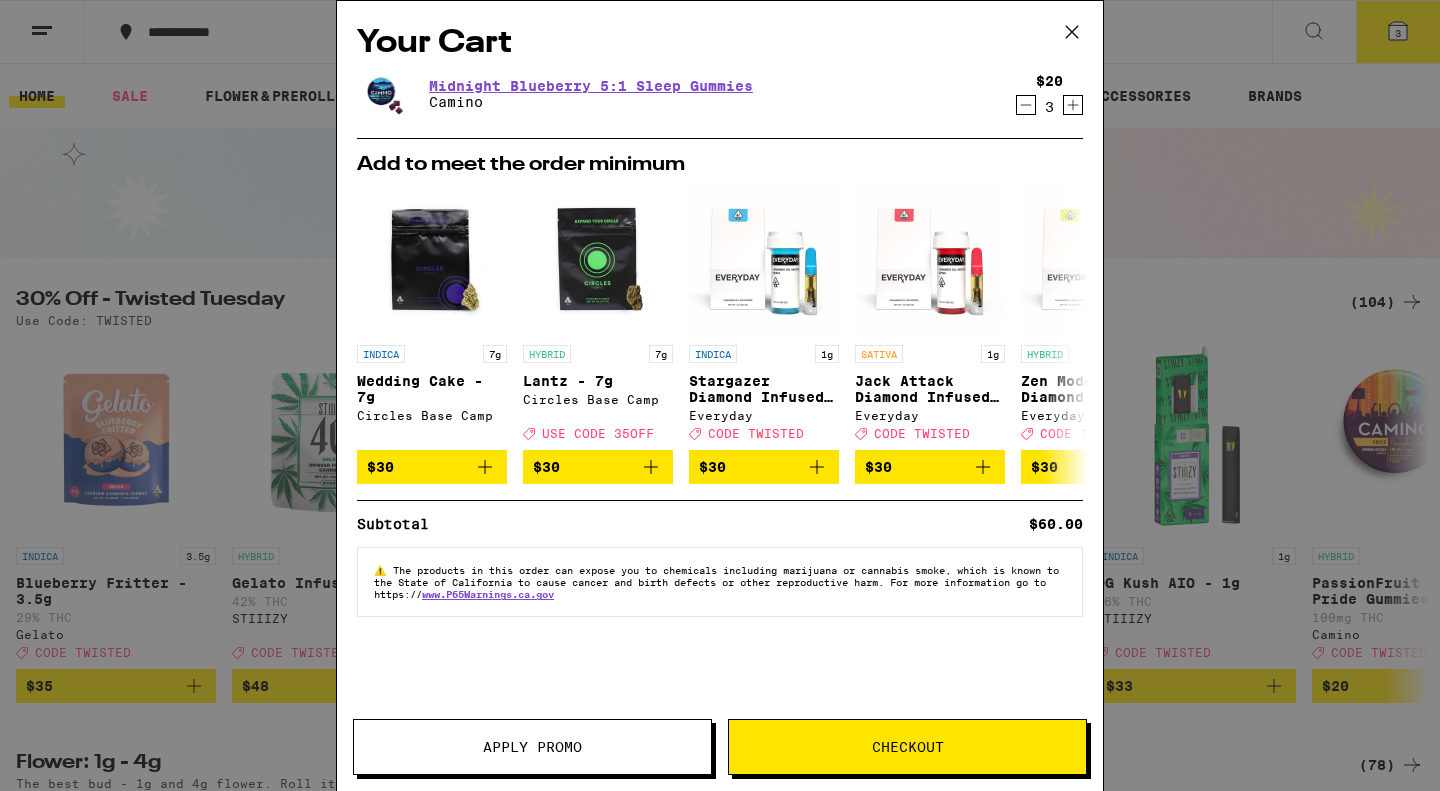click on "Apply Promo" at bounding box center [532, 747] 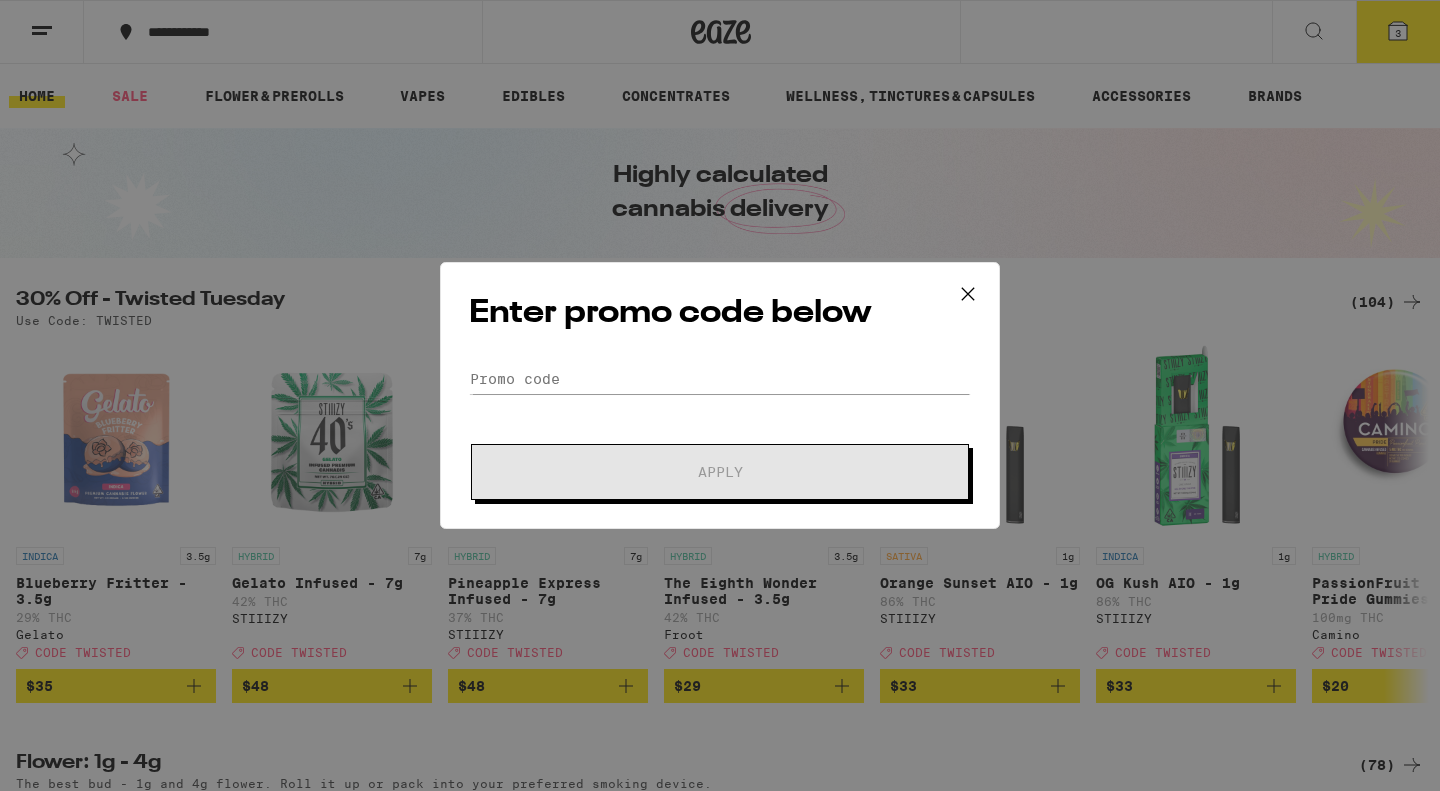 scroll, scrollTop: 0, scrollLeft: 0, axis: both 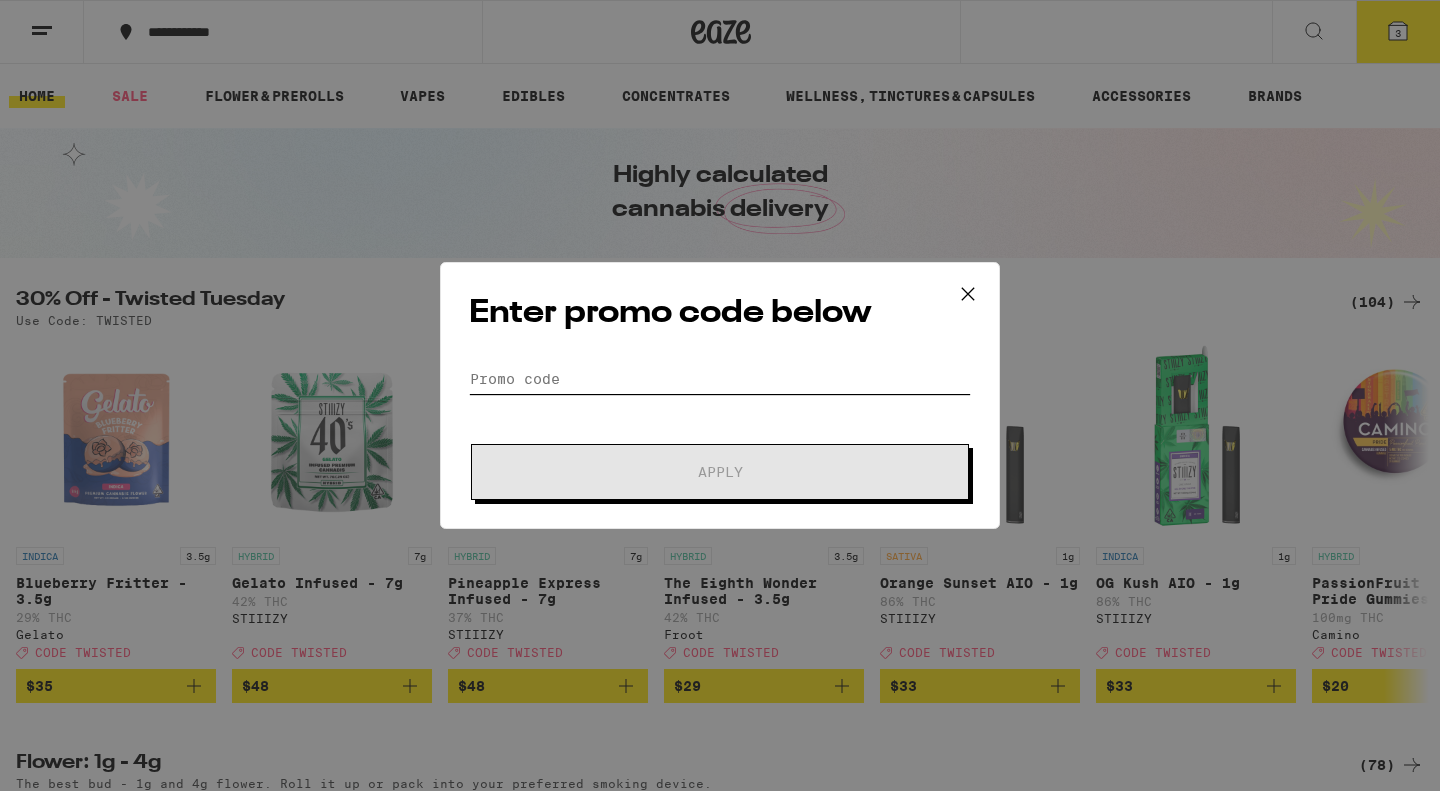 click on "Promo Code" at bounding box center [720, 379] 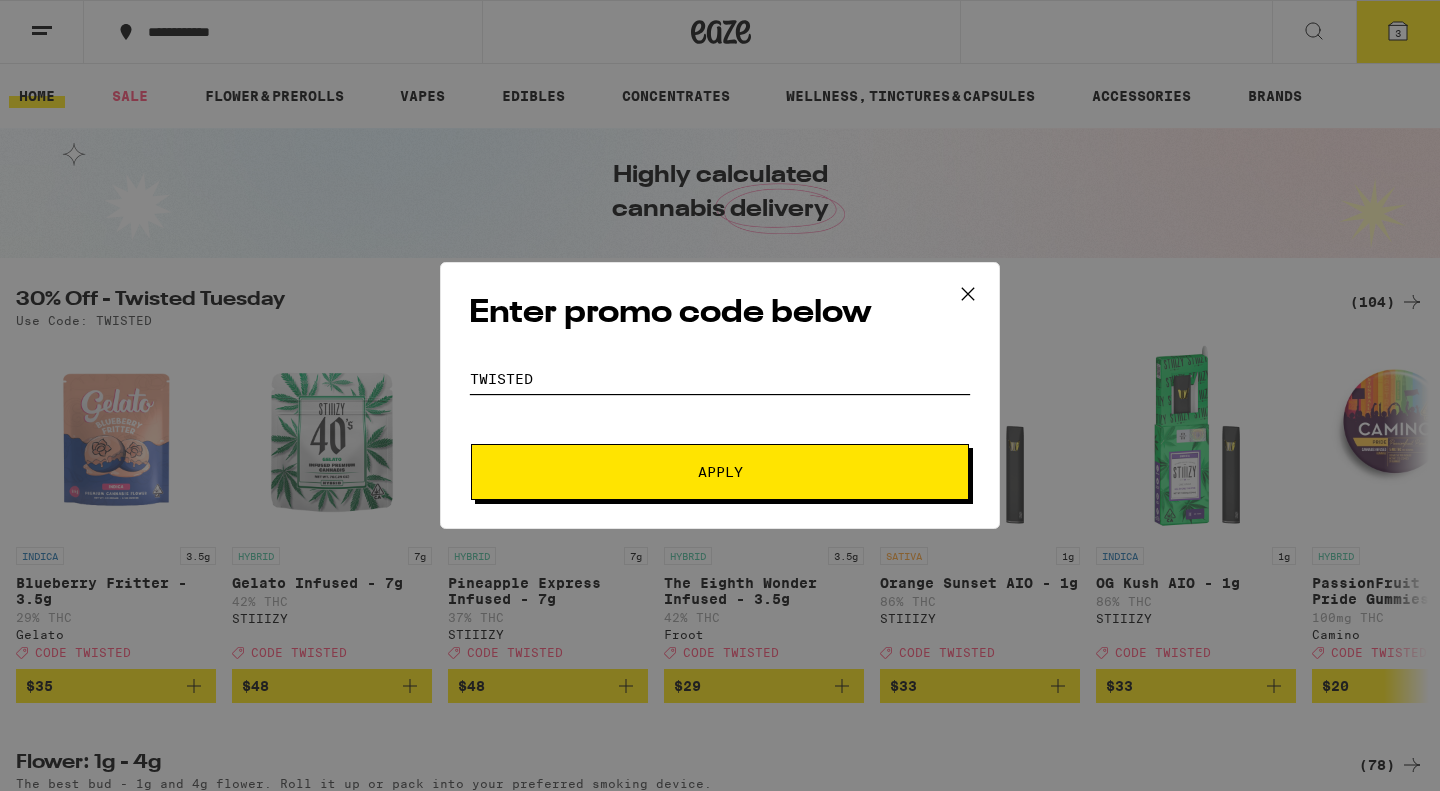 type on "TWISTED" 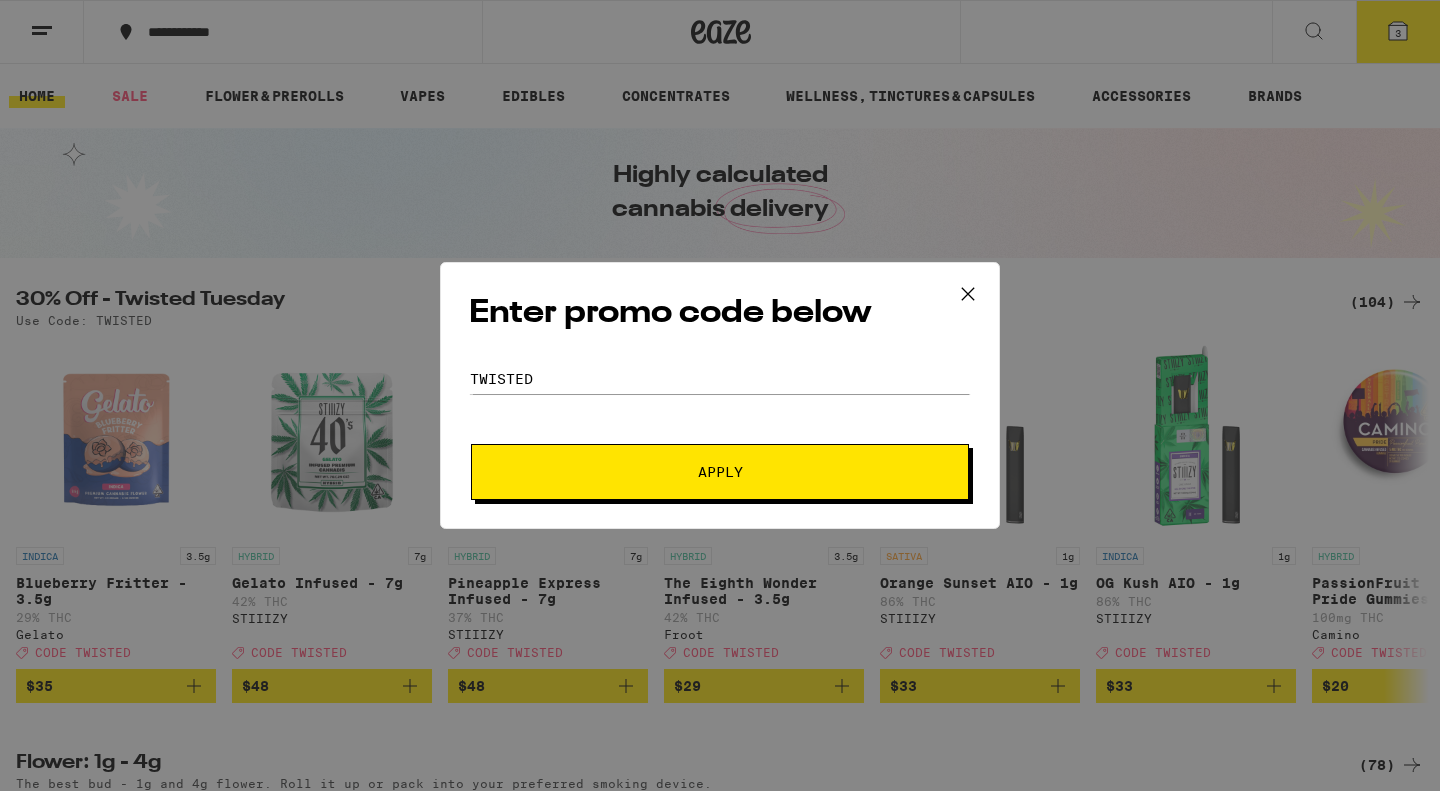 click on "Apply" at bounding box center (720, 472) 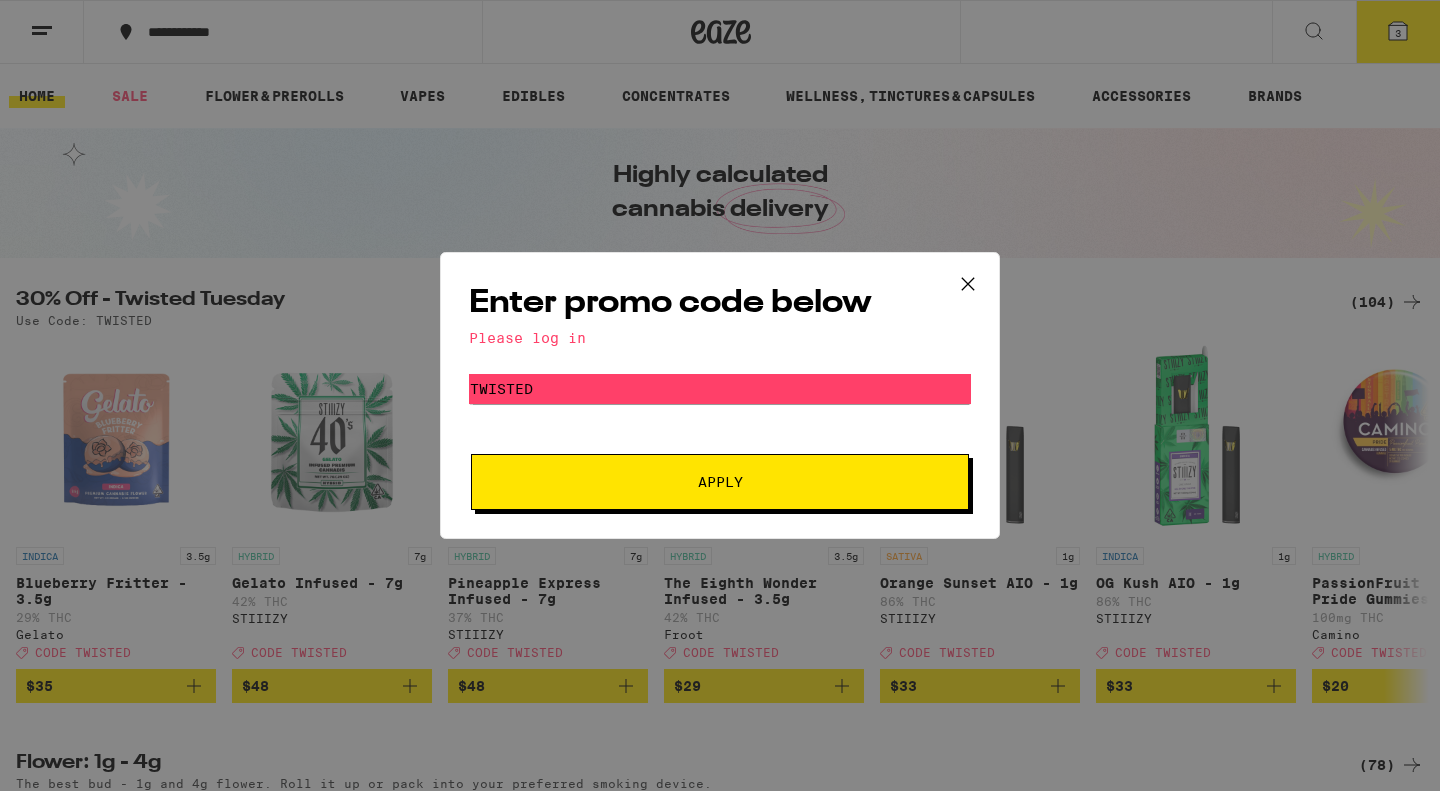 click 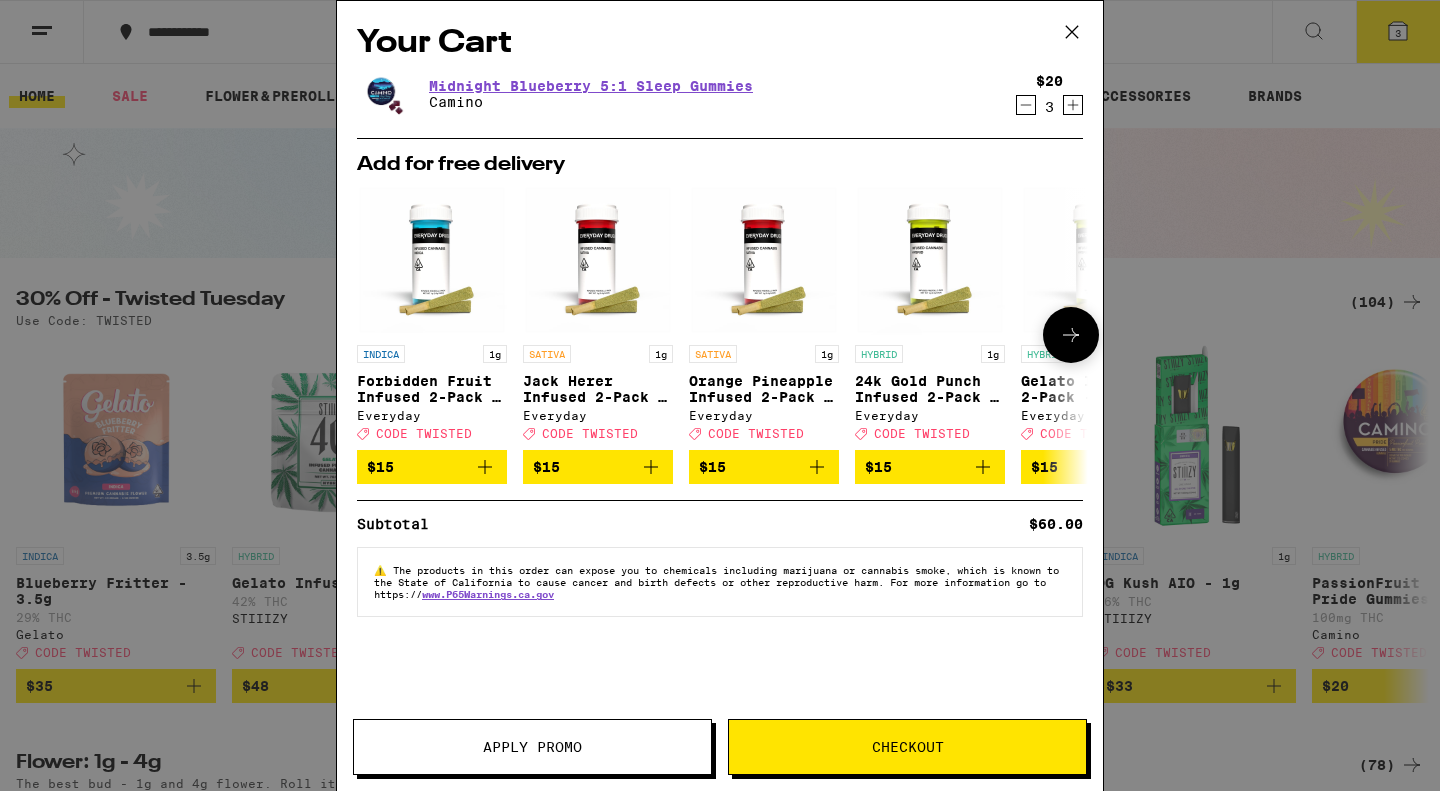 scroll, scrollTop: 0, scrollLeft: 0, axis: both 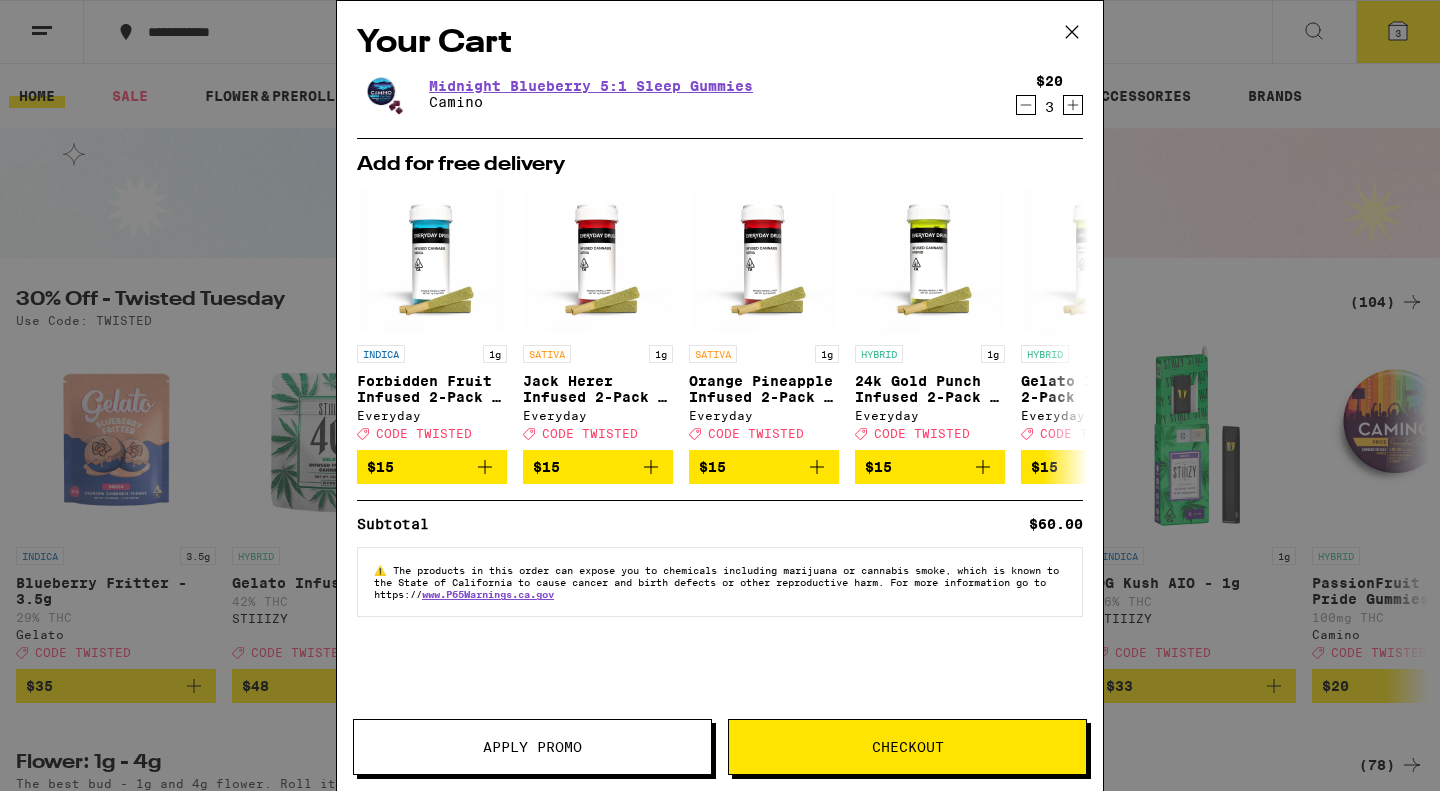 click 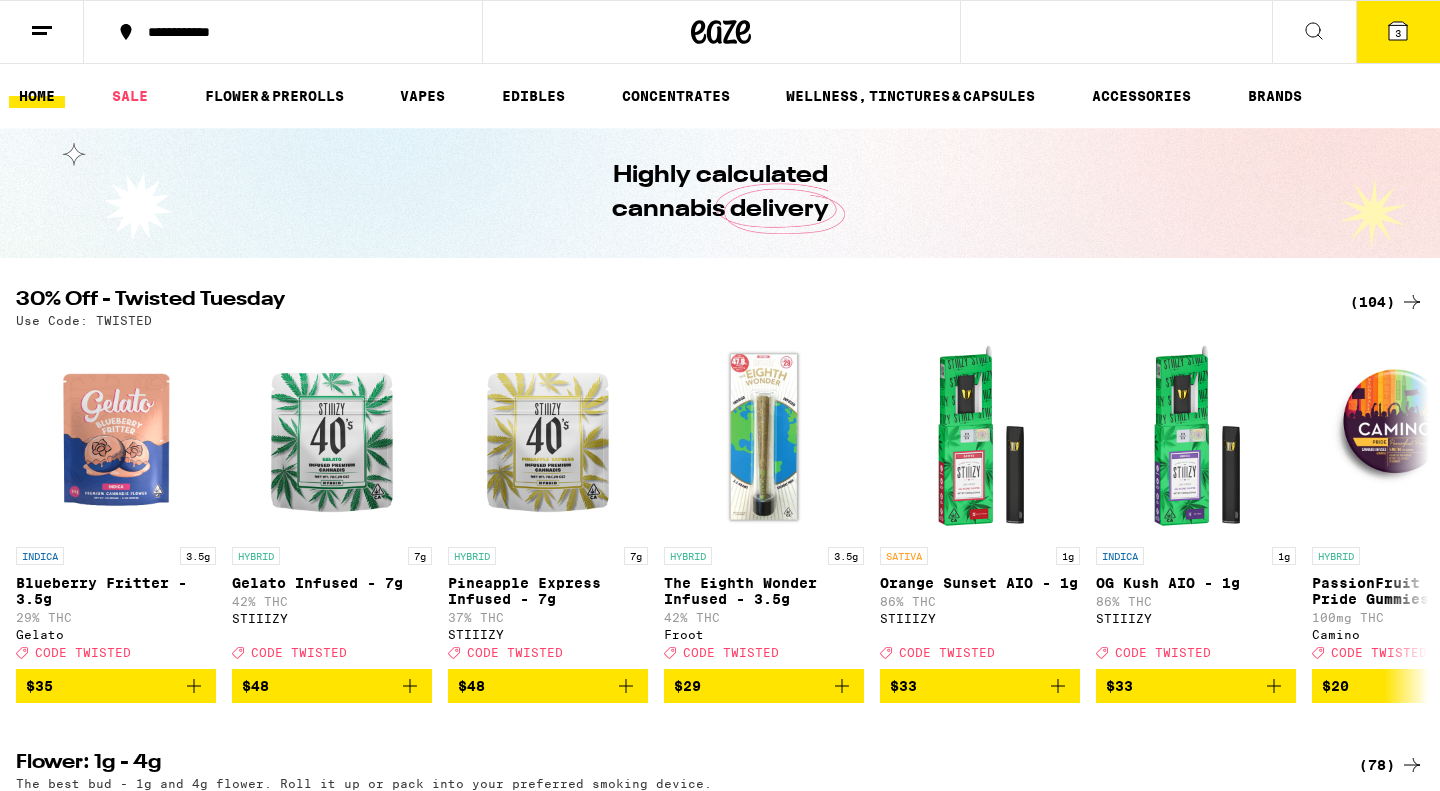 scroll, scrollTop: 0, scrollLeft: 0, axis: both 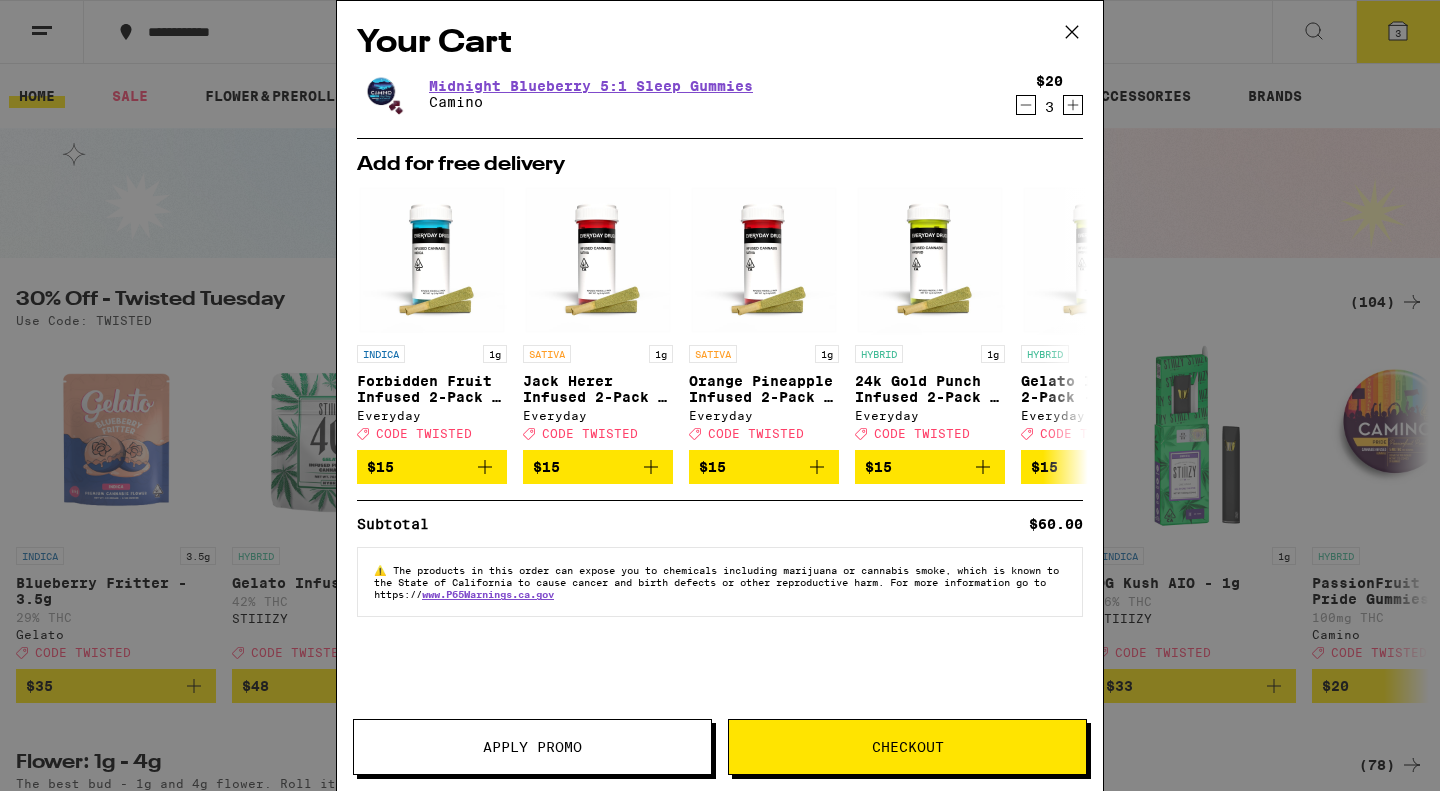 click 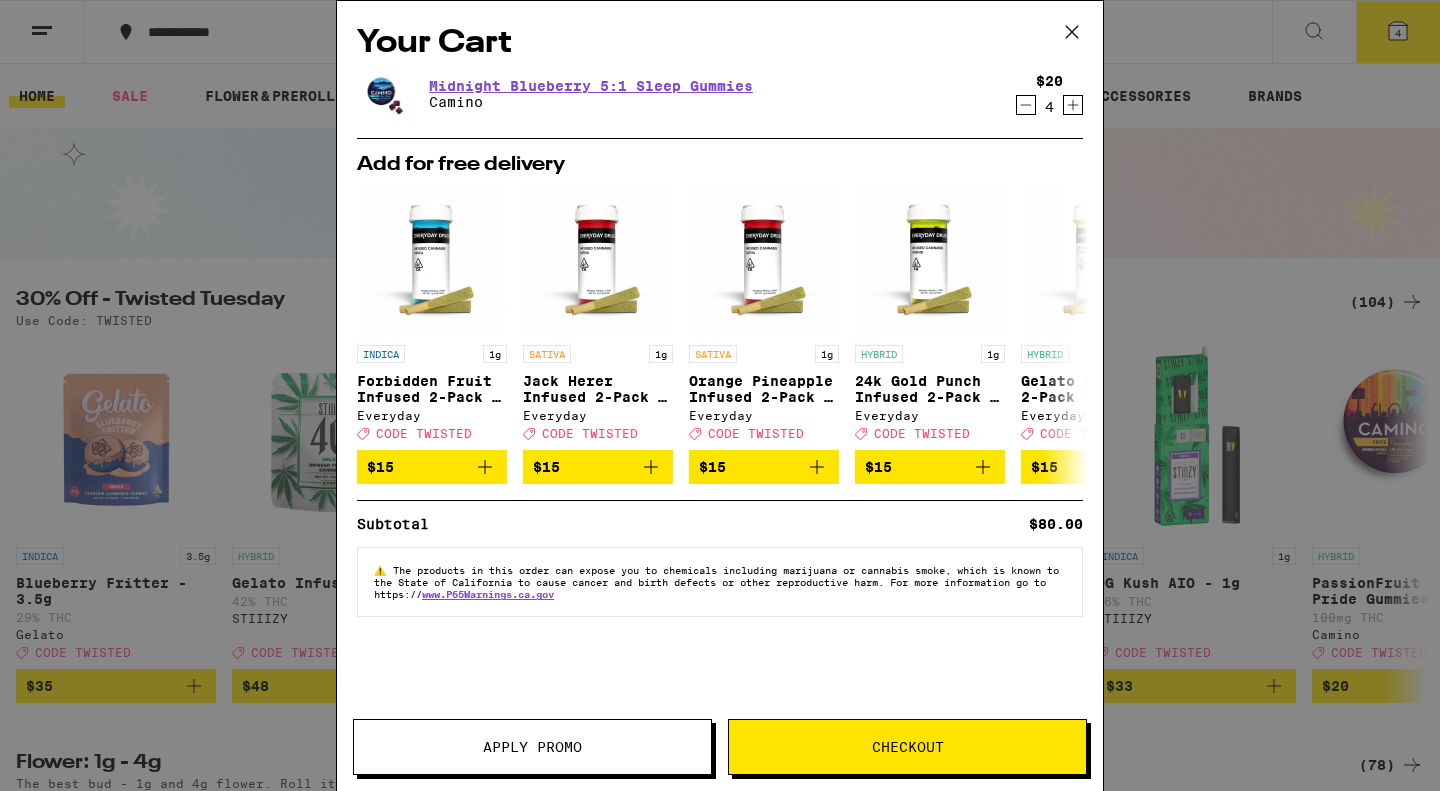 click on "Add for free delivery INDICA 1g Forbidden Fruit Infused 2-Pack - 1g Everyday Deal Created with Sketch. CODE TWISTED $[PRICE] SATIVA 1g Jack Herer Infused 2-Pack - 1g Everyday Deal Created with Sketch. CODE TWISTED $[PRICE] SATIVA 1g Orange Pineapple Infused 2-Pack - 1g Everyday Deal Created with Sketch. CODE TWISTED $[PRICE] HYBRID 1g 24k Gold Punch Infused 2-Pack - 1g Everyday Deal Created with Sketch. CODE TWISTED $[PRICE] HYBRID 1g Gelato Infused 2-Pack - 1g Everyday Deal Created with Sketch. CODE TWISTED $[PRICE] INDICA Mango Gummies Kanha $[PRICE] INDICA Pink Lemonade Gummies Kanha $[PRICE] INDICA Strawberry Gummies Kanha $[PRICE] SATIVA Cherry Gummies Kanha $[PRICE] SATIVA Pineapple Gummies Kanha $[PRICE]" at bounding box center [720, 319] 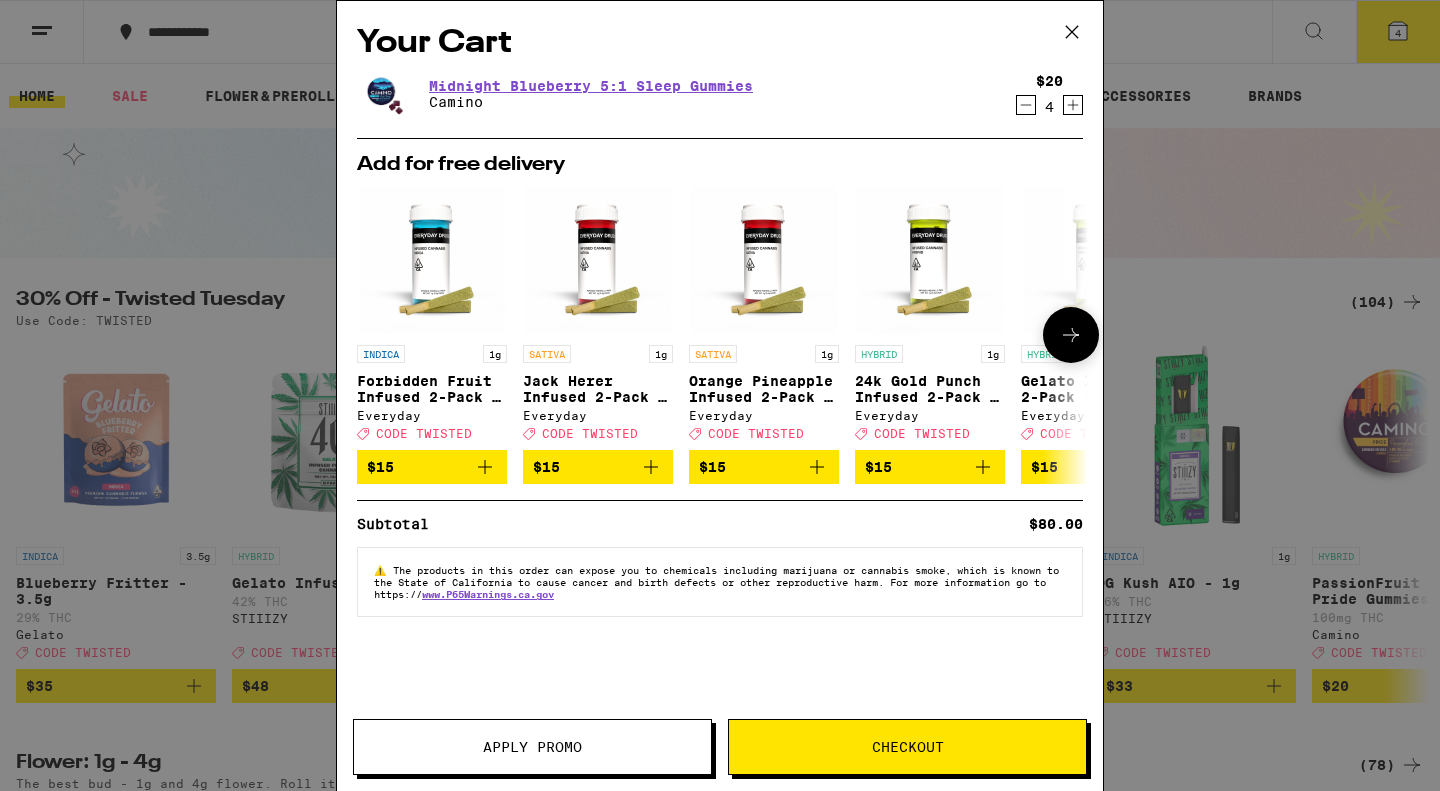 click on "Deal Created with Sketch. CODE TWISTED" at bounding box center (1096, 433) 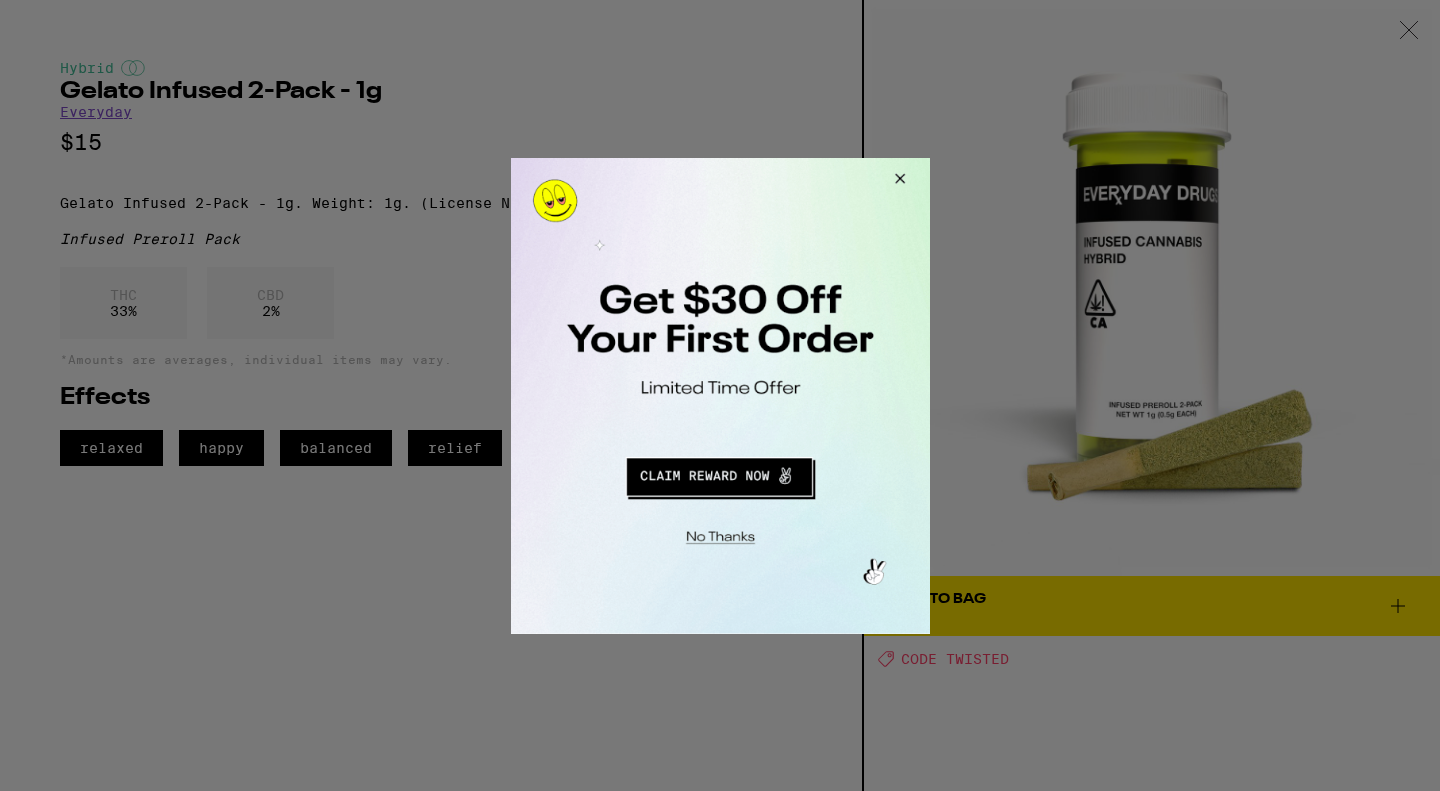 scroll, scrollTop: 0, scrollLeft: 0, axis: both 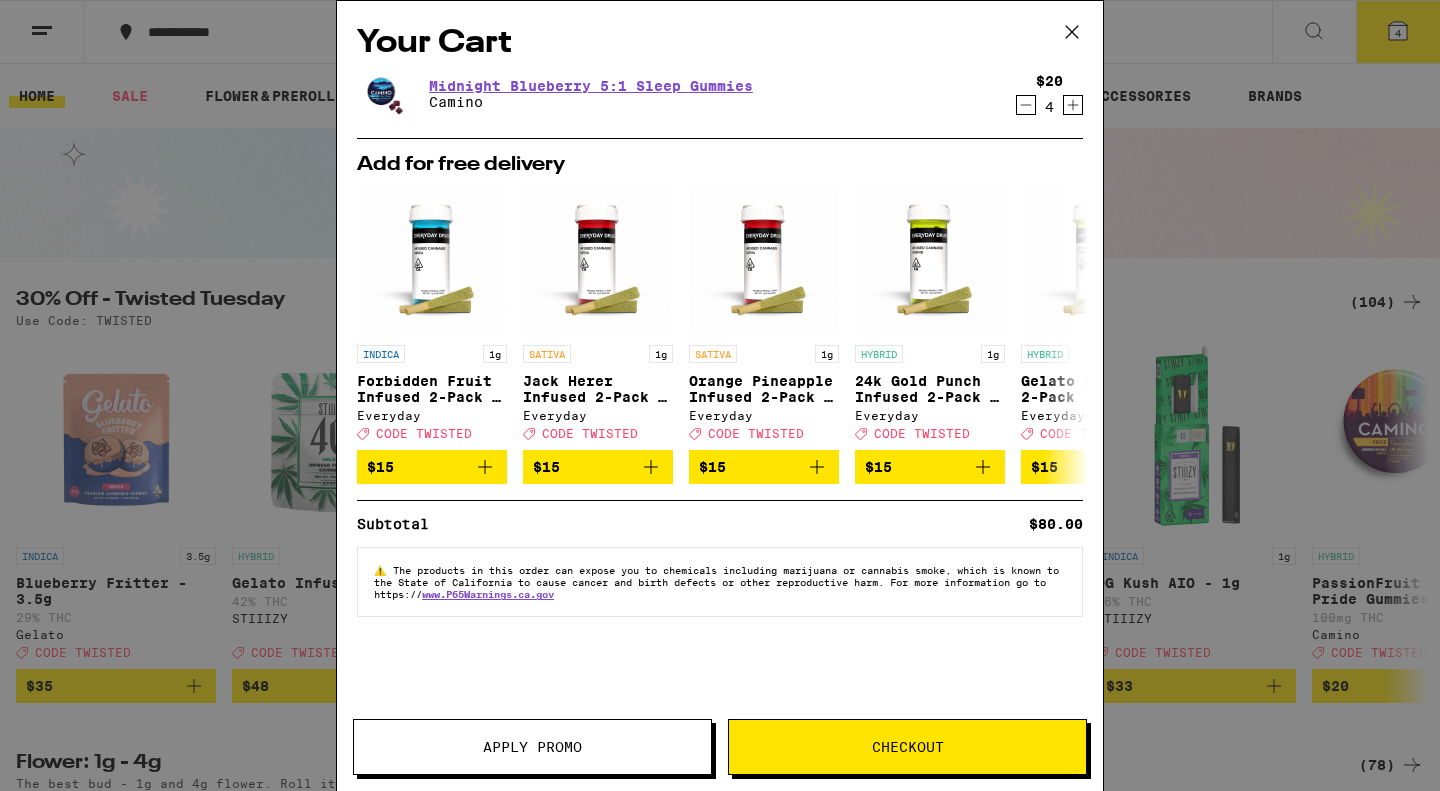 click 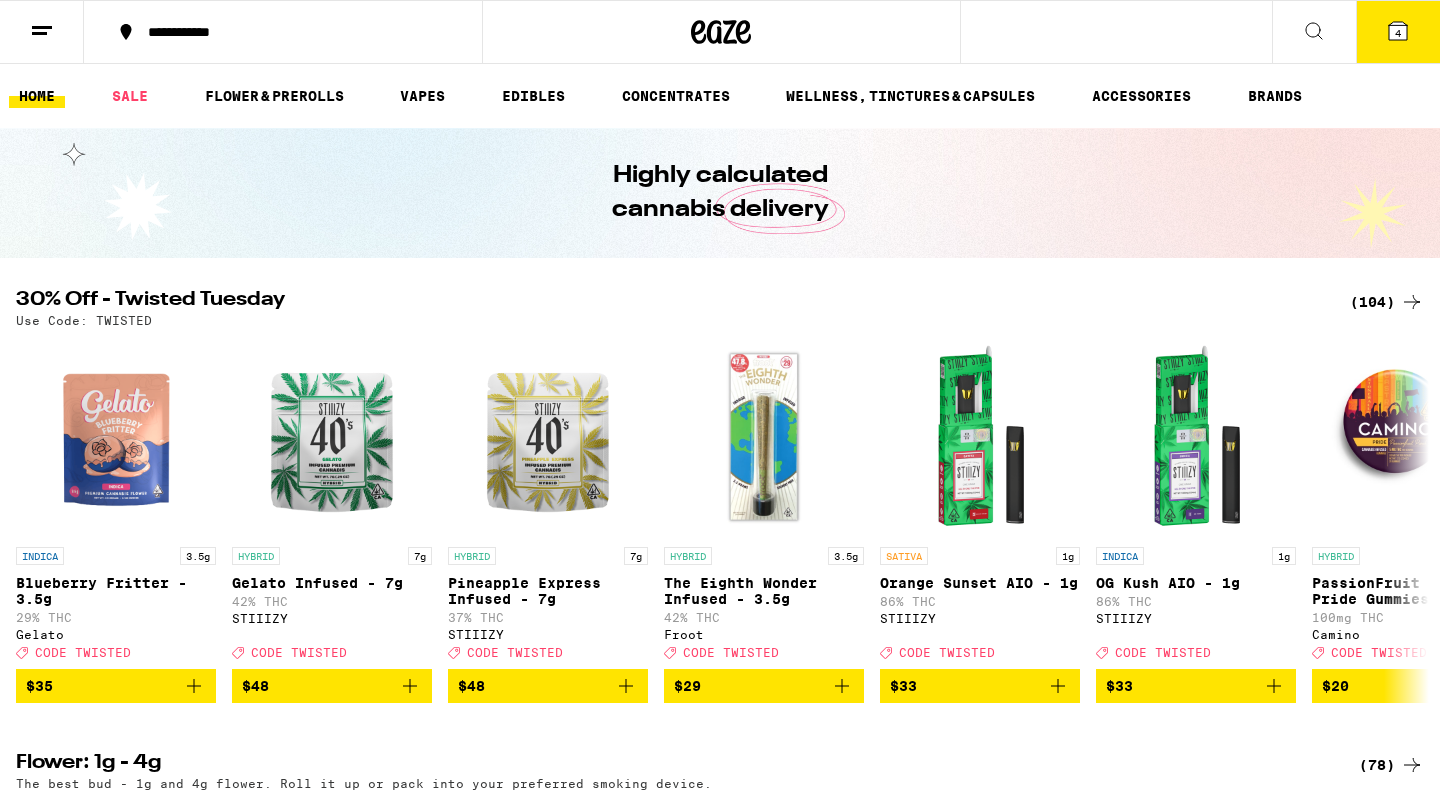 scroll, scrollTop: 0, scrollLeft: 0, axis: both 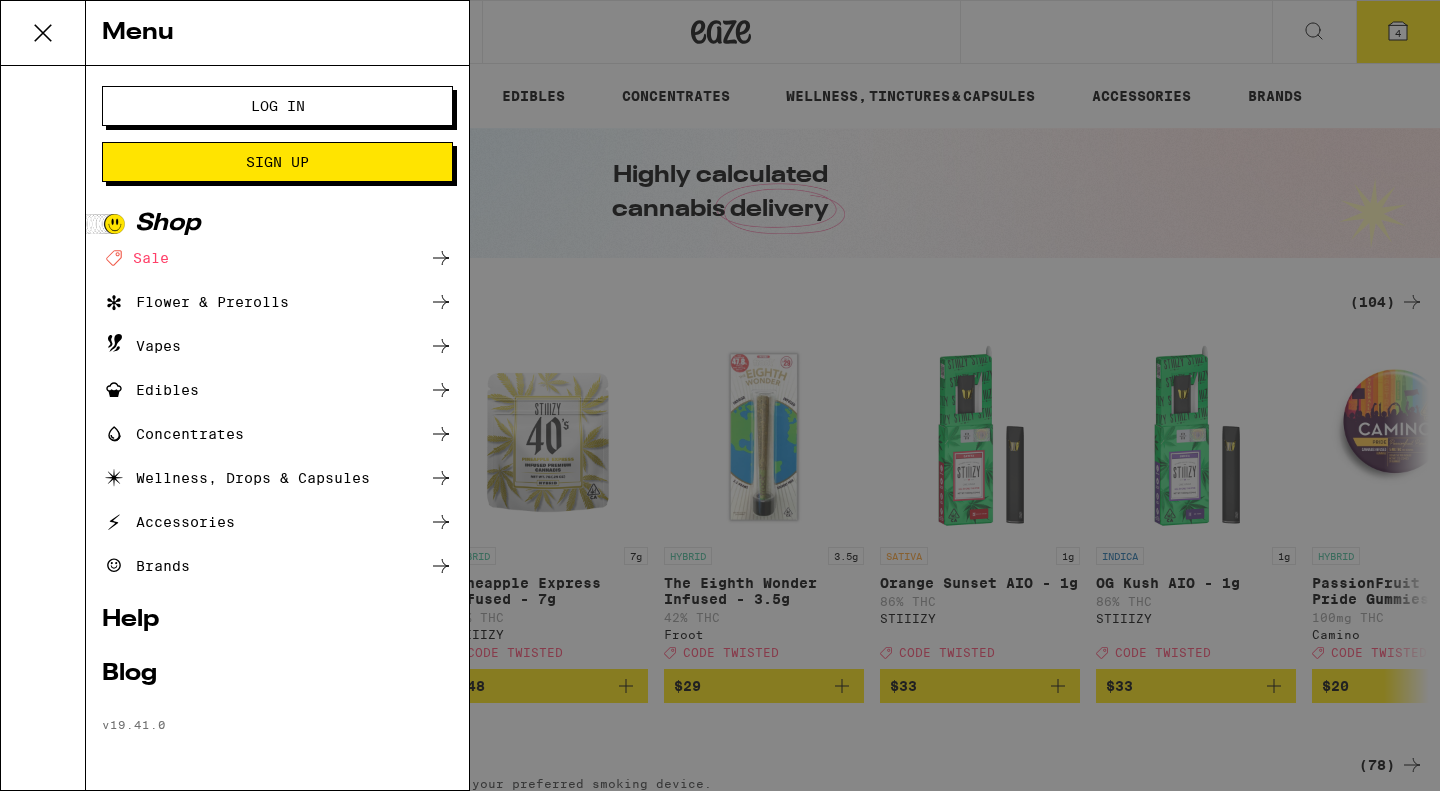 click on "Log In" at bounding box center [278, 106] 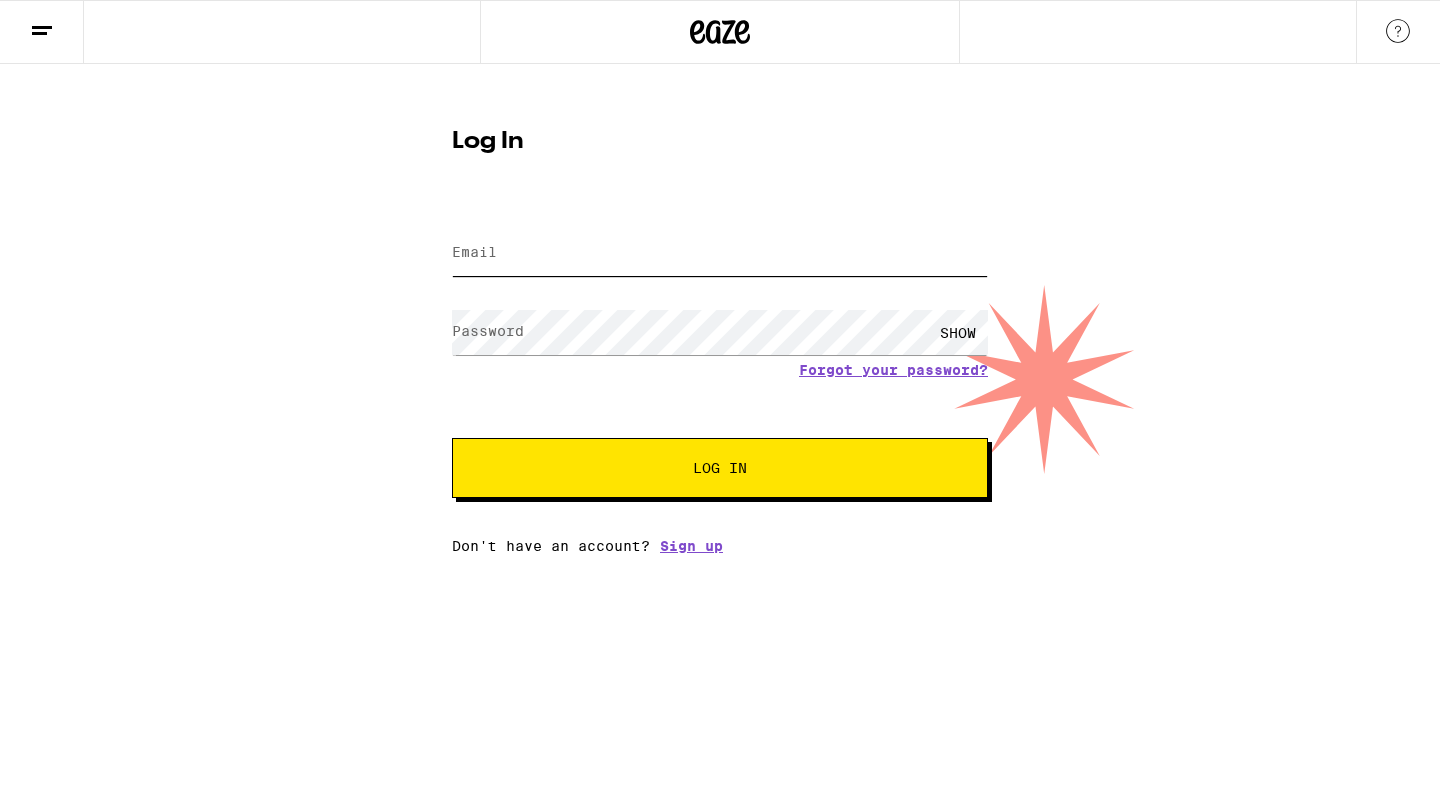 click on "Email" at bounding box center [720, 253] 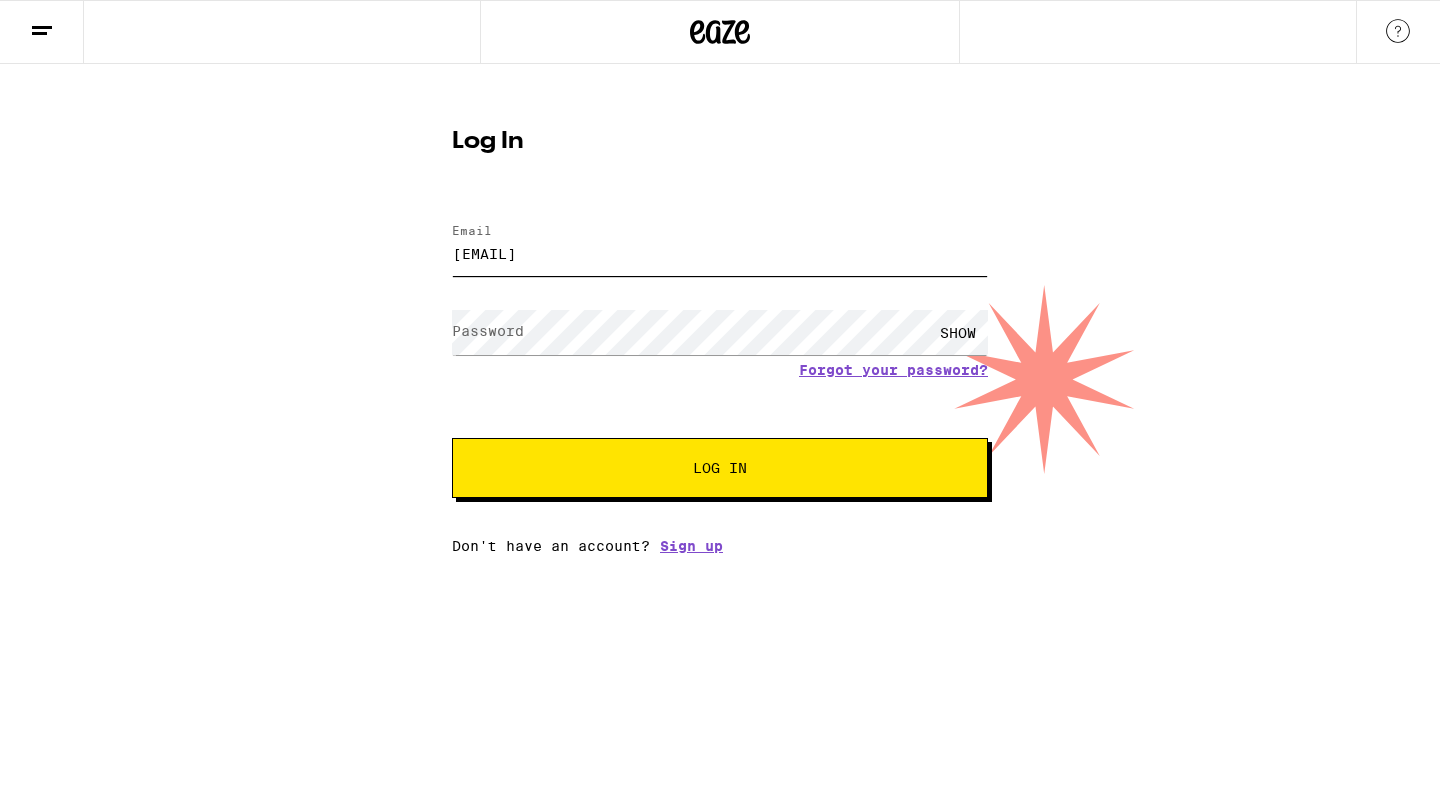 type on "[EMAIL]" 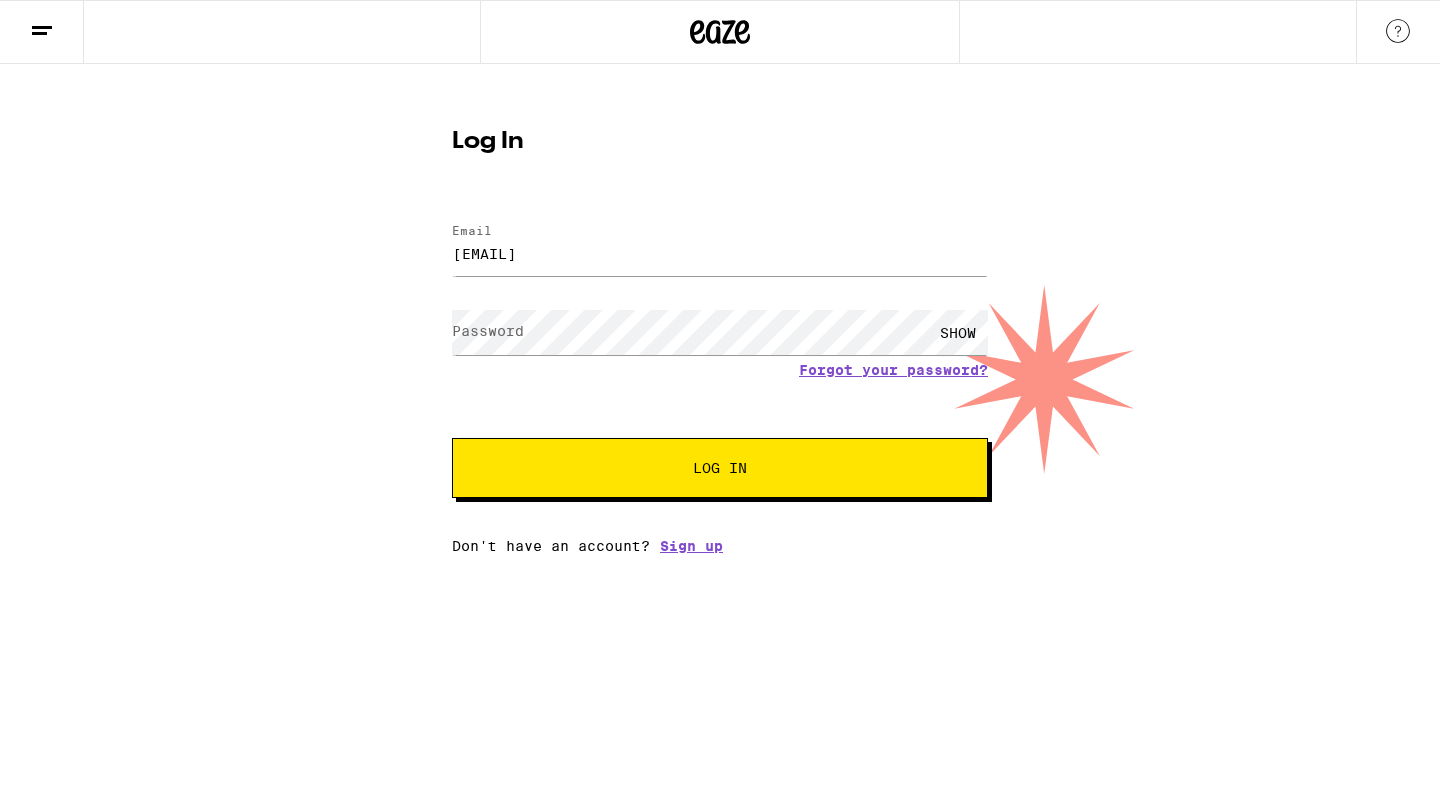 click on "Password" at bounding box center (488, 331) 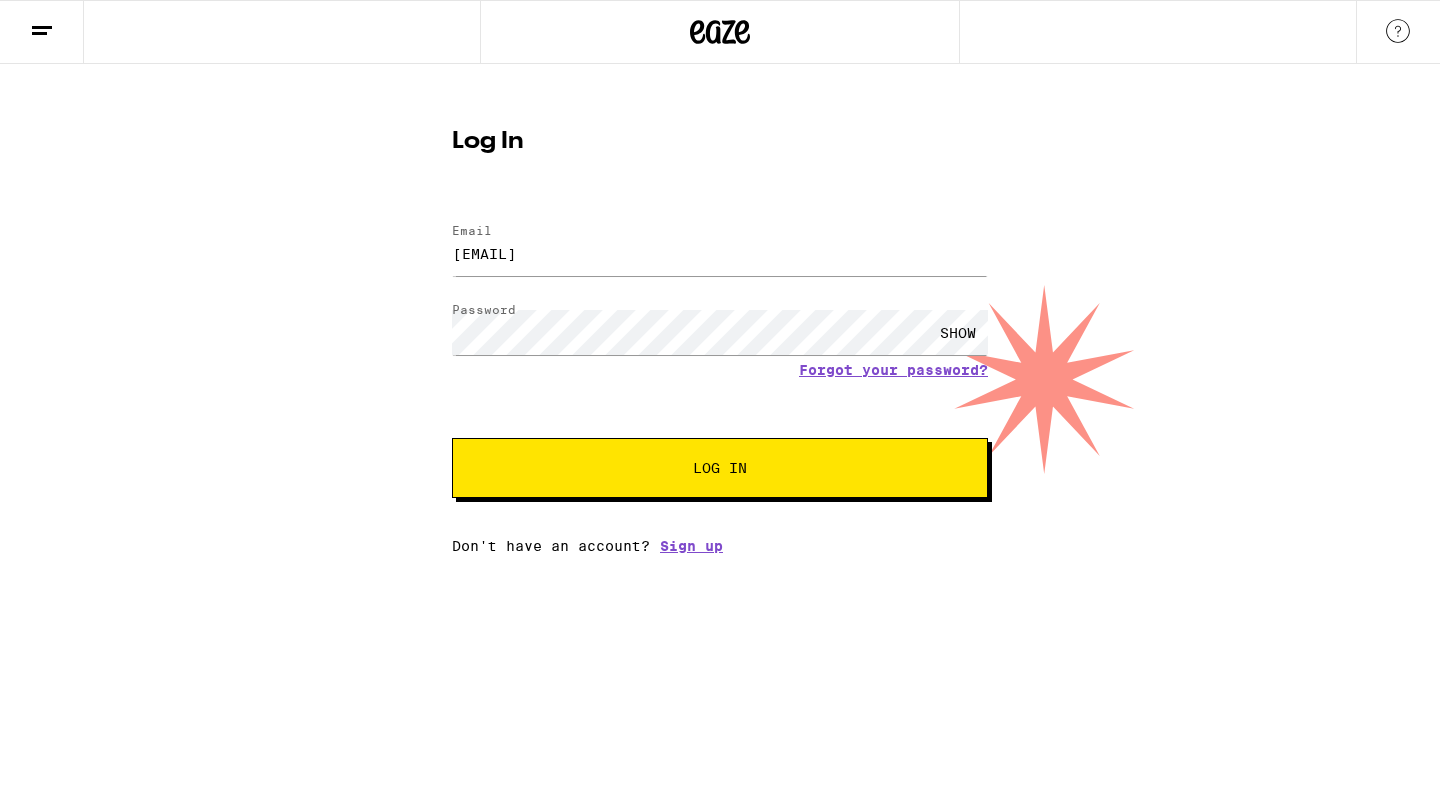 click on "Log In" at bounding box center (720, 468) 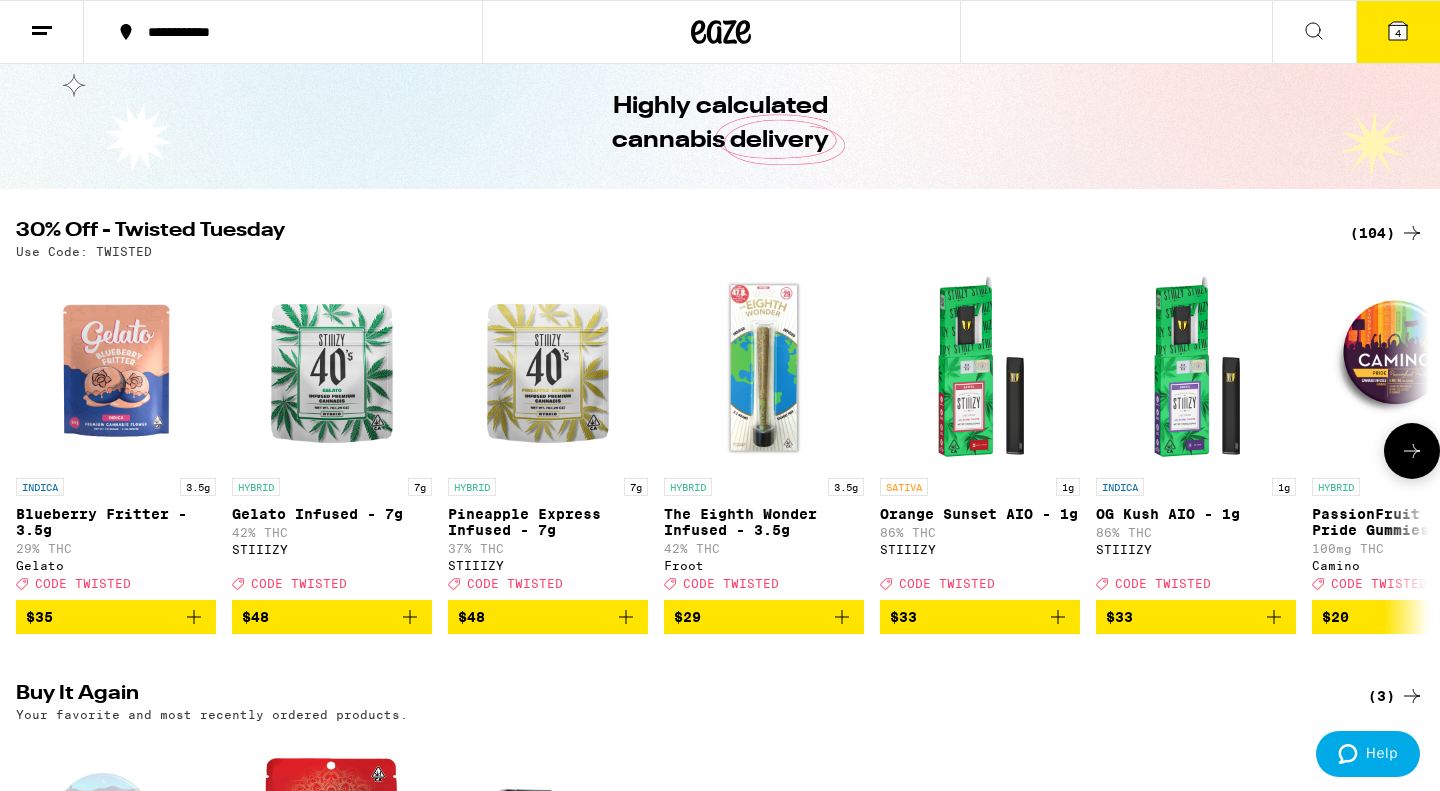 scroll, scrollTop: 74, scrollLeft: 0, axis: vertical 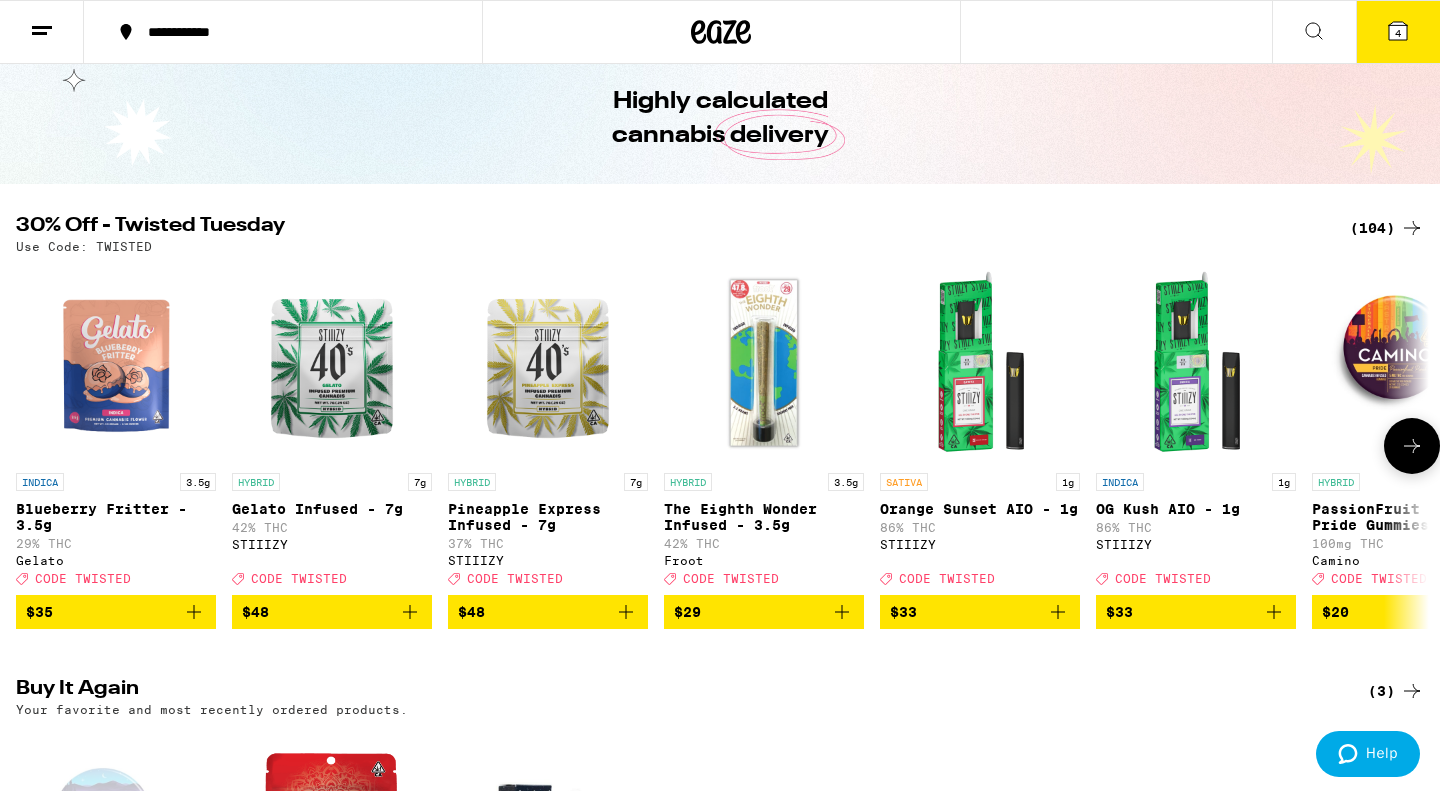 click on "CODE TWISTED" at bounding box center [83, 578] 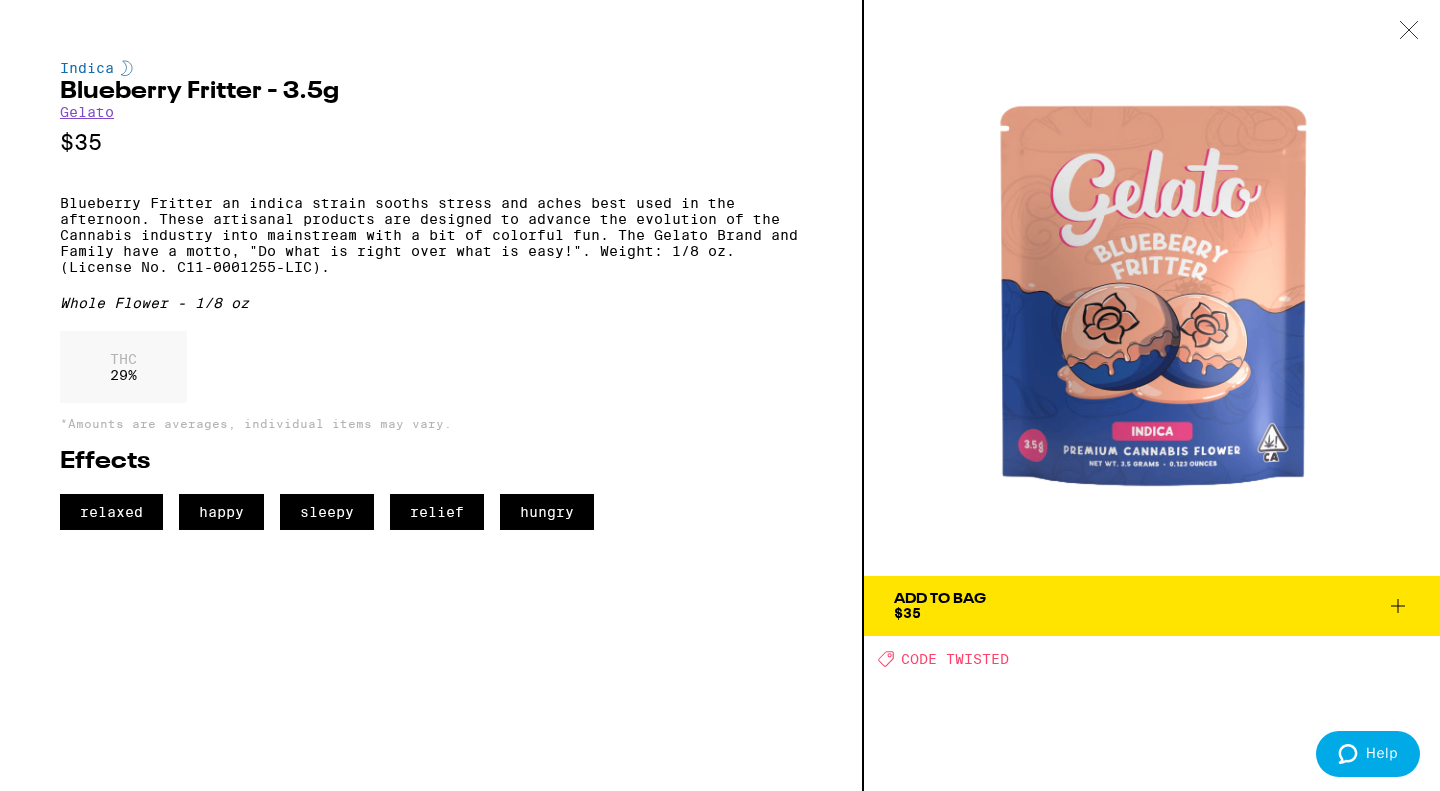 click 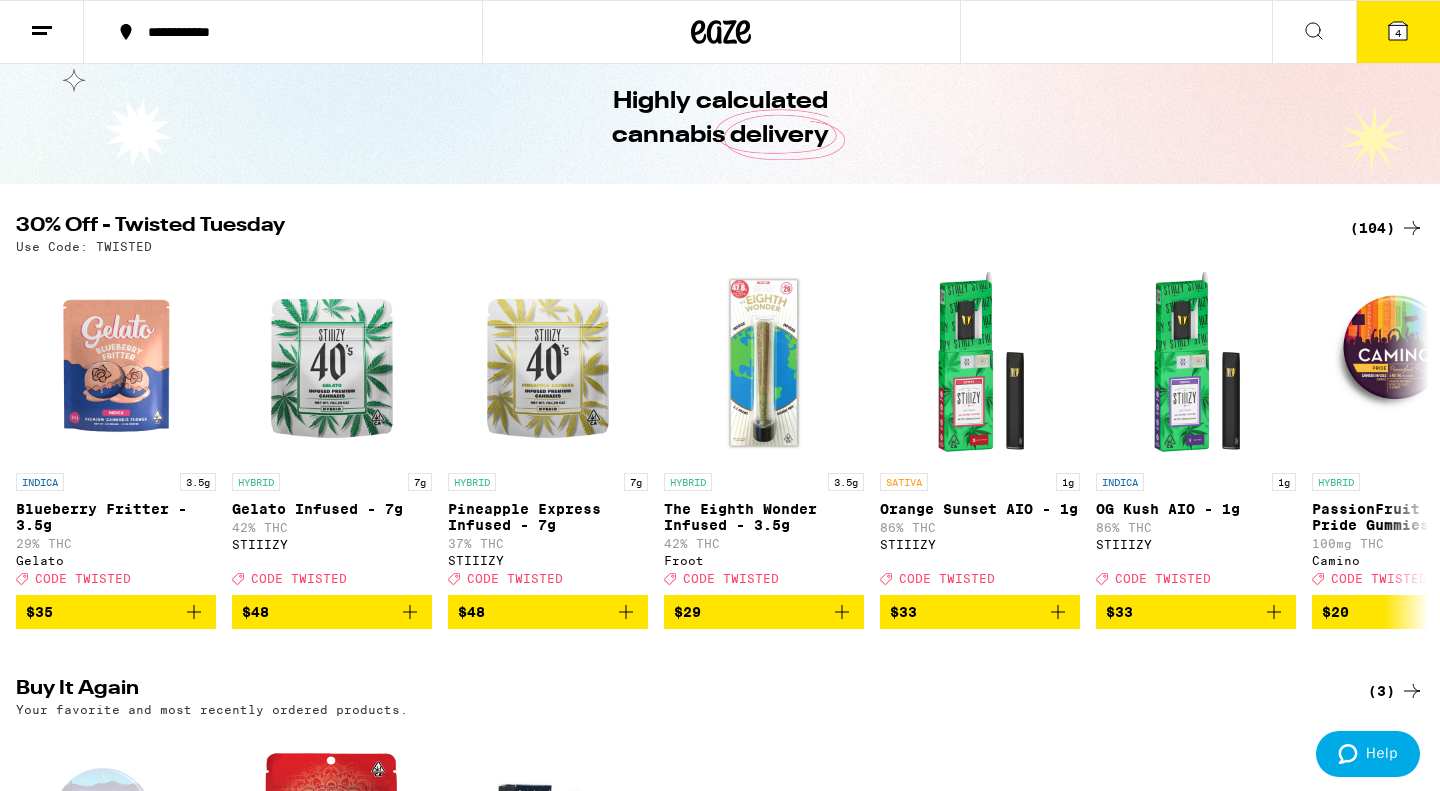 click on "4" at bounding box center (1398, 33) 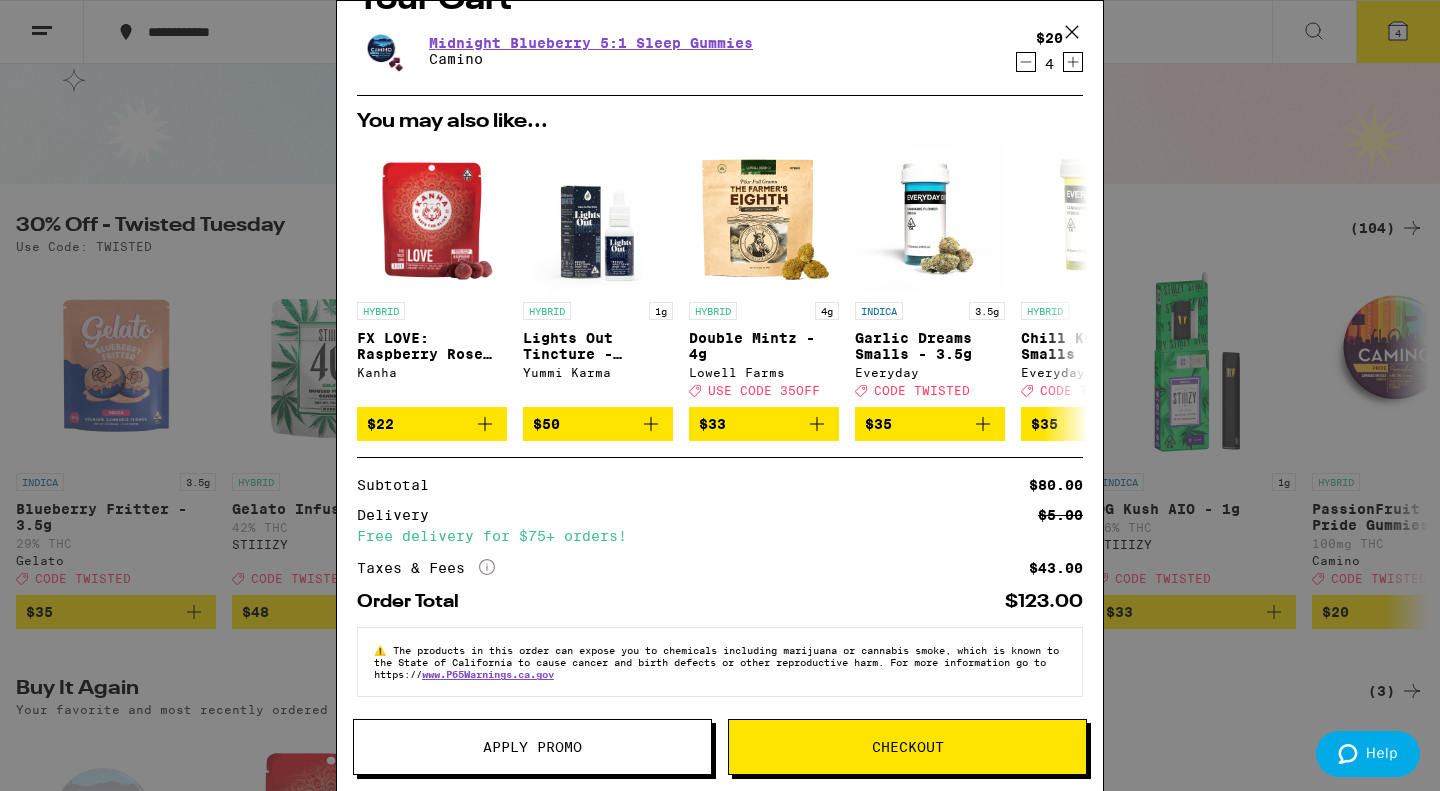 scroll, scrollTop: 64, scrollLeft: 0, axis: vertical 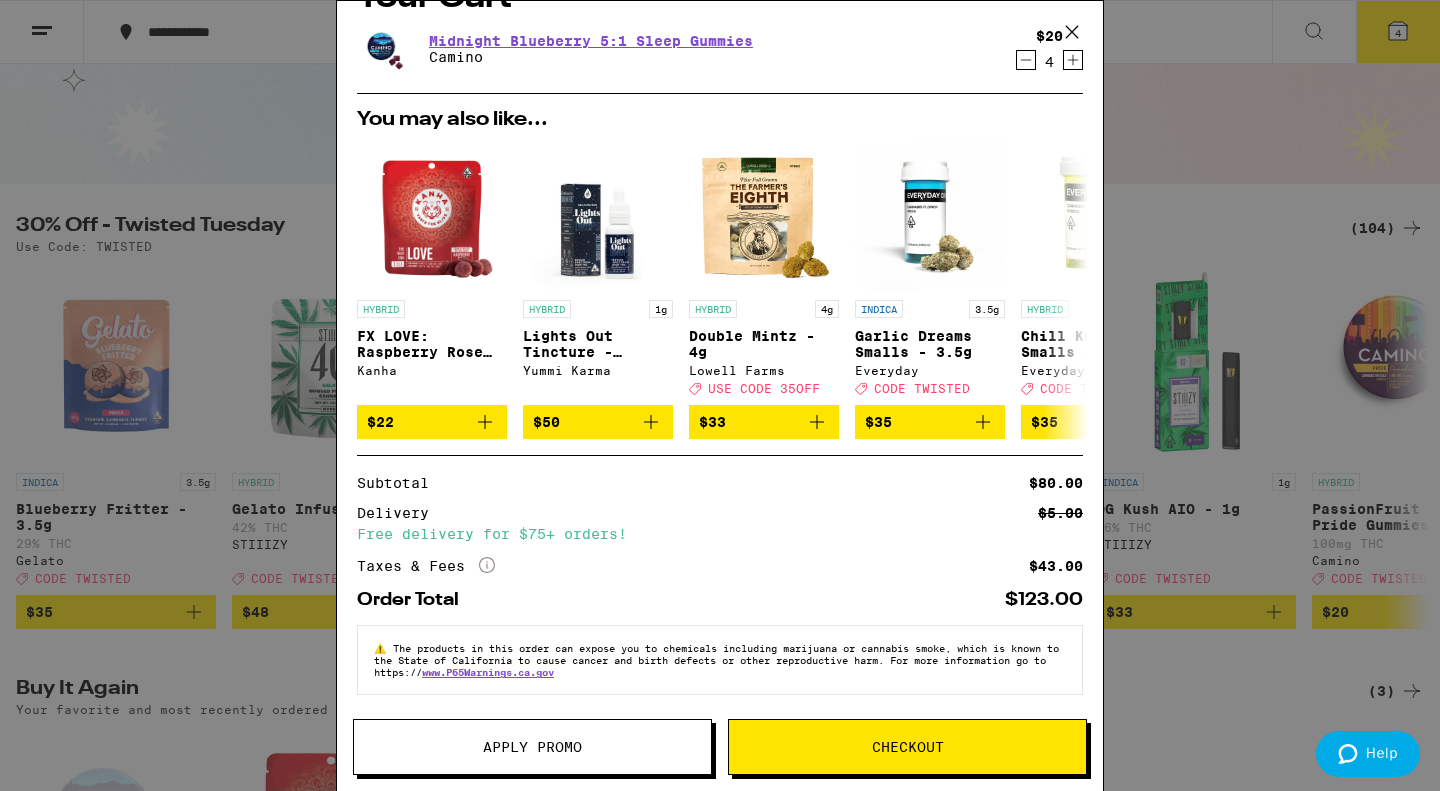 click on "Apply Promo" at bounding box center (532, 747) 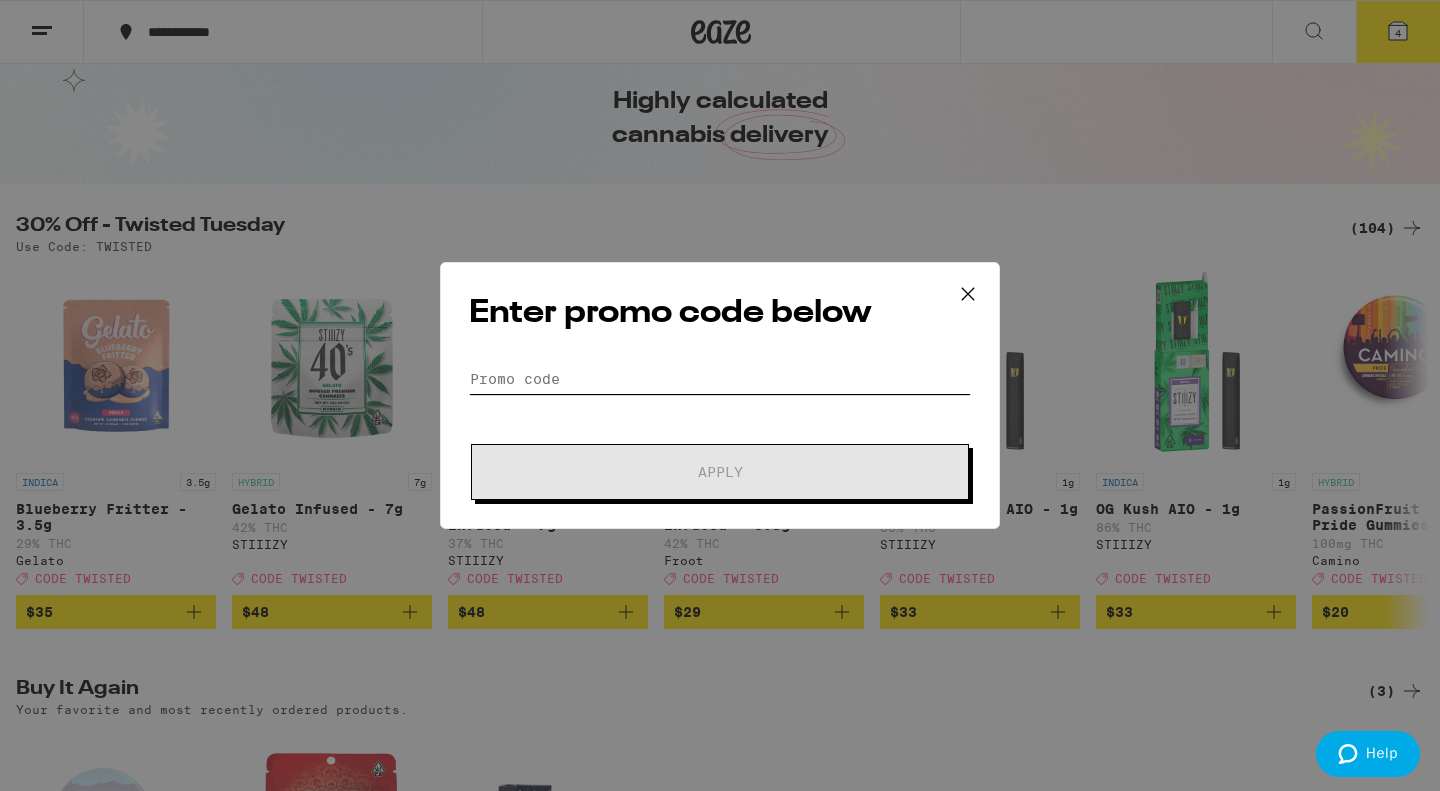 click on "Promo Code" at bounding box center (720, 379) 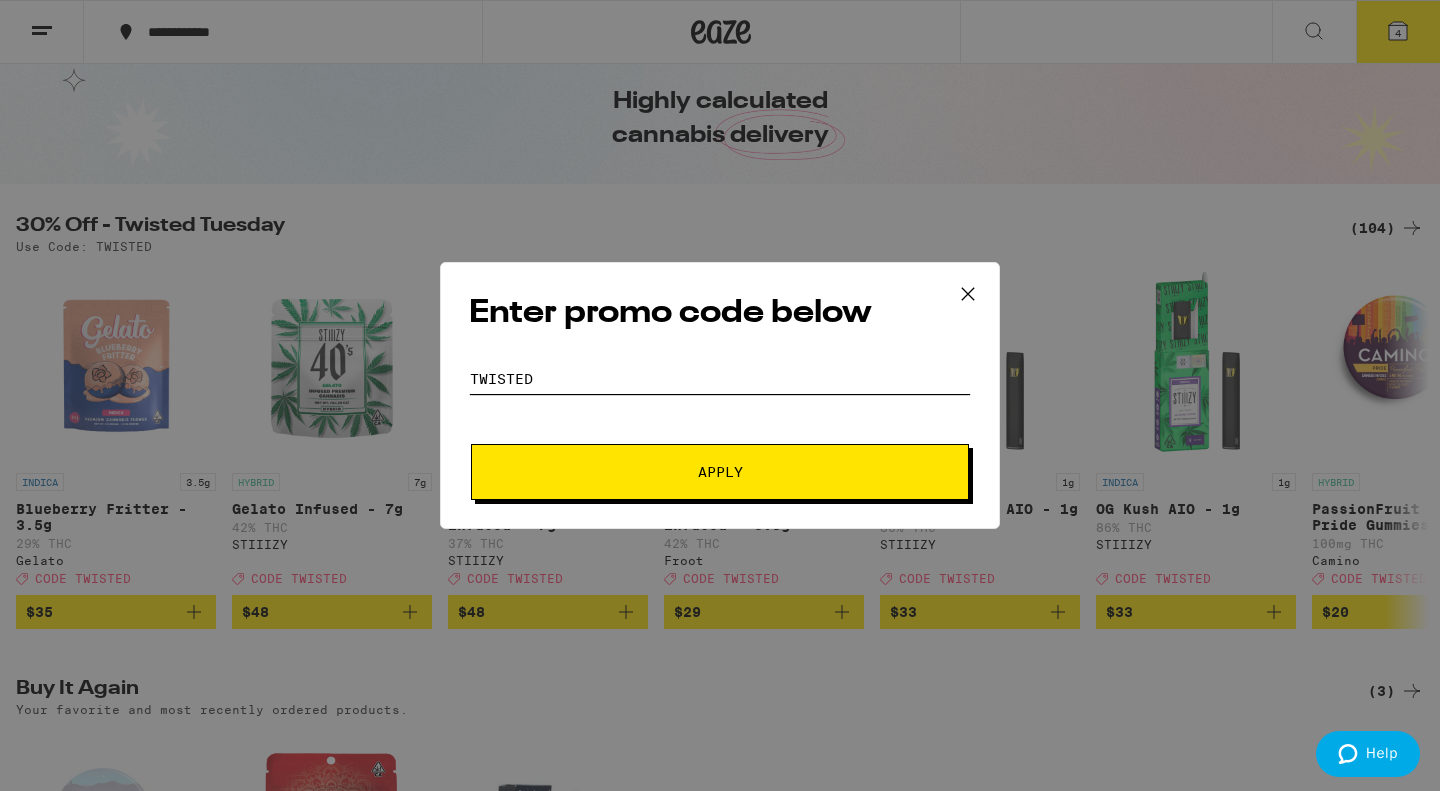 type on "TWISTED" 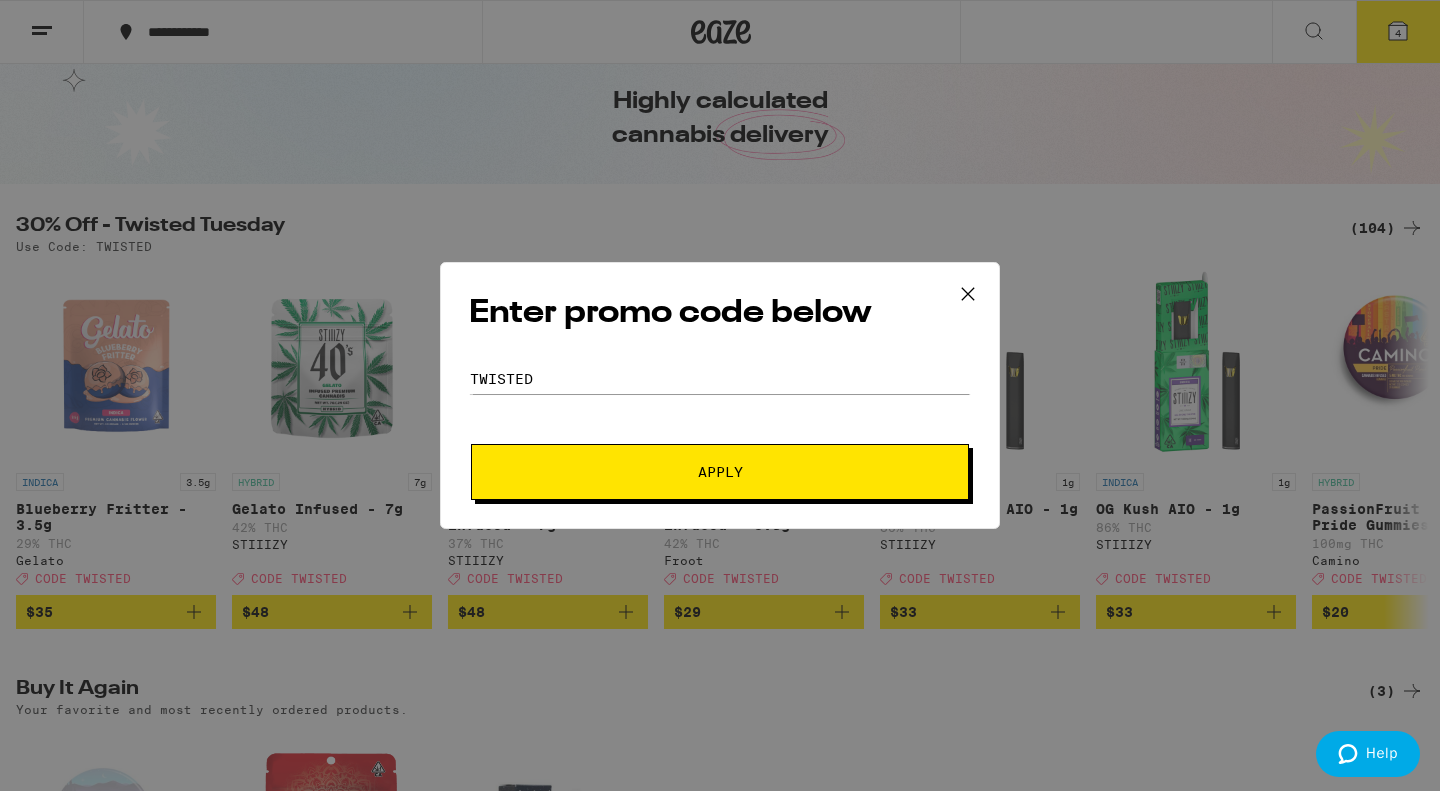 click on "Apply" at bounding box center [720, 472] 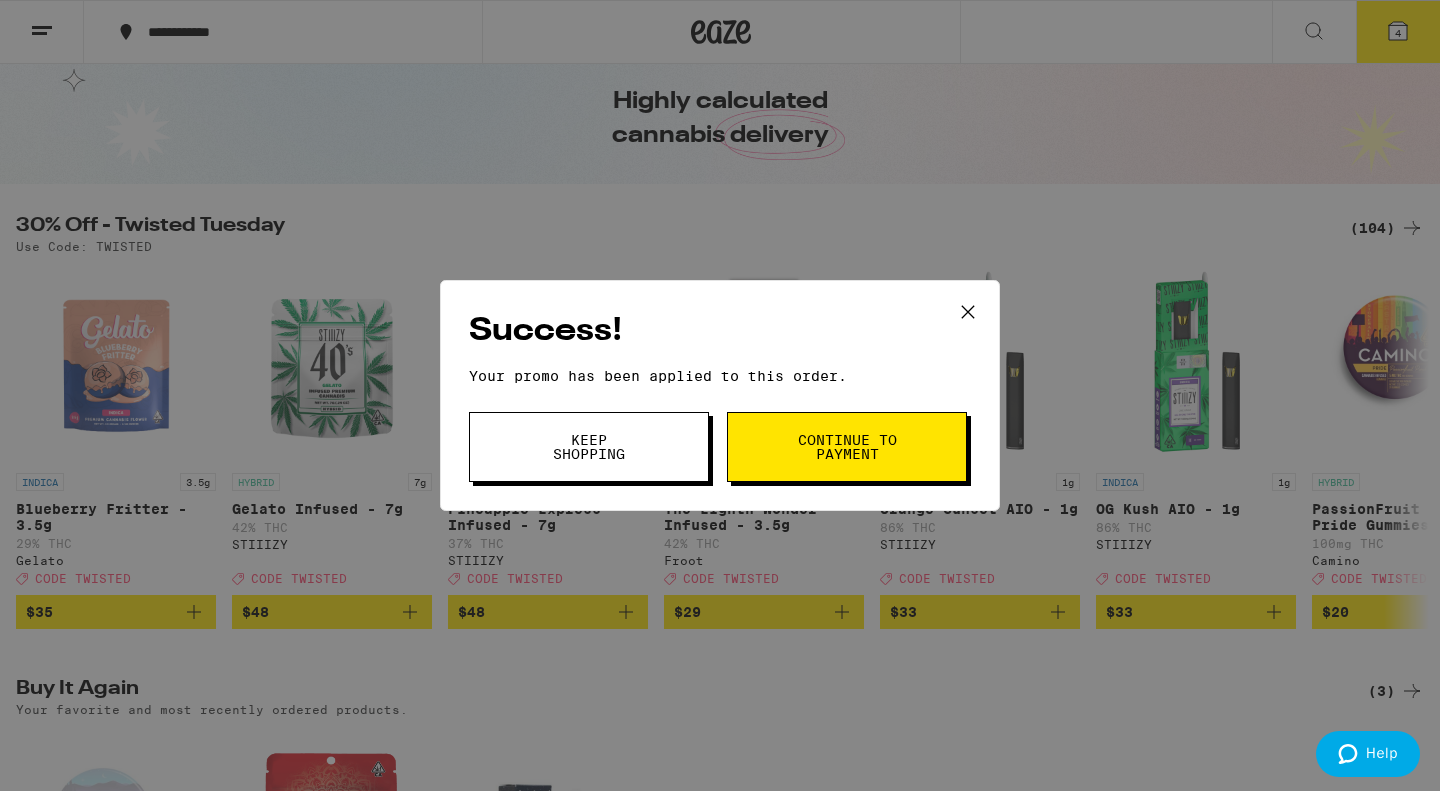 click on "Keep Shopping" at bounding box center (589, 447) 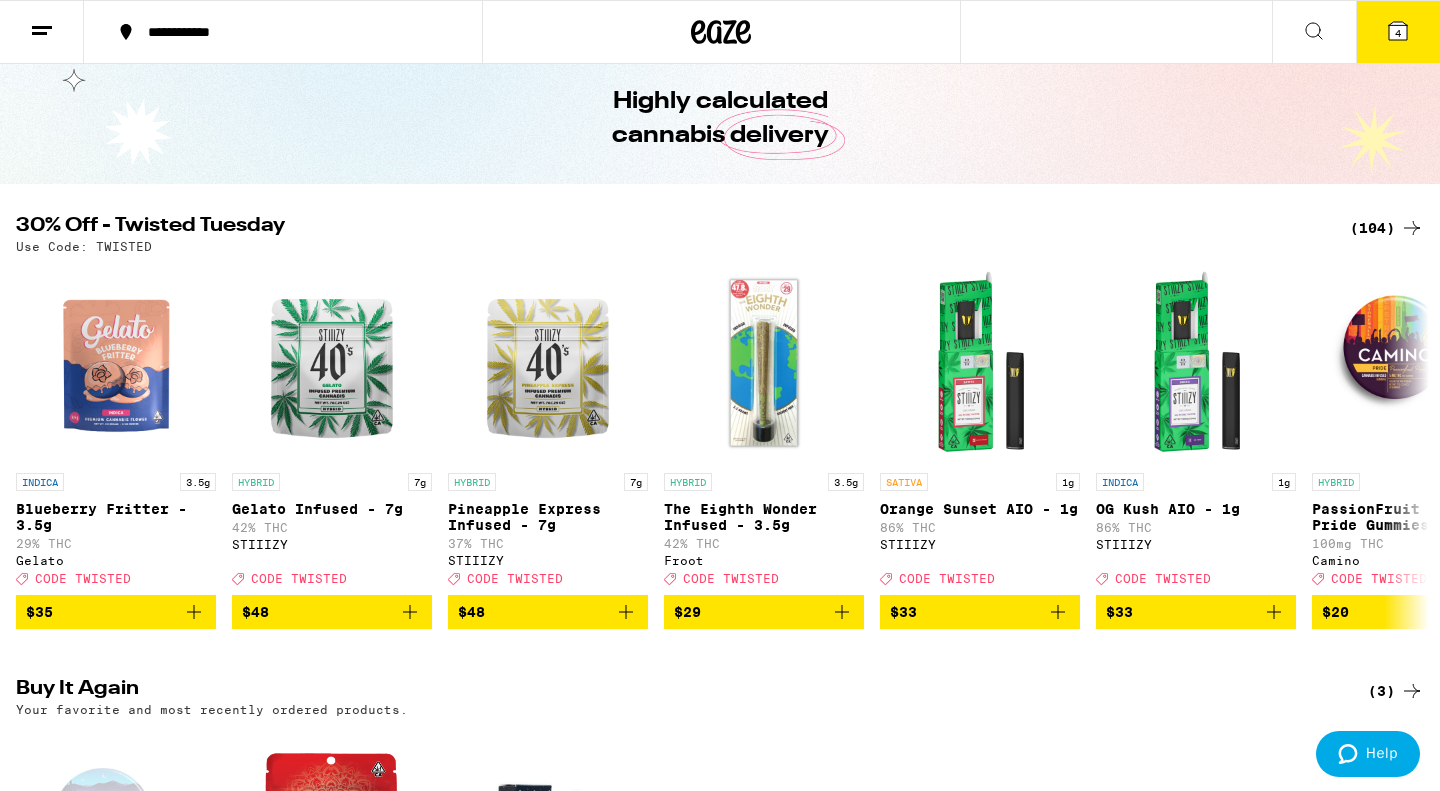 click 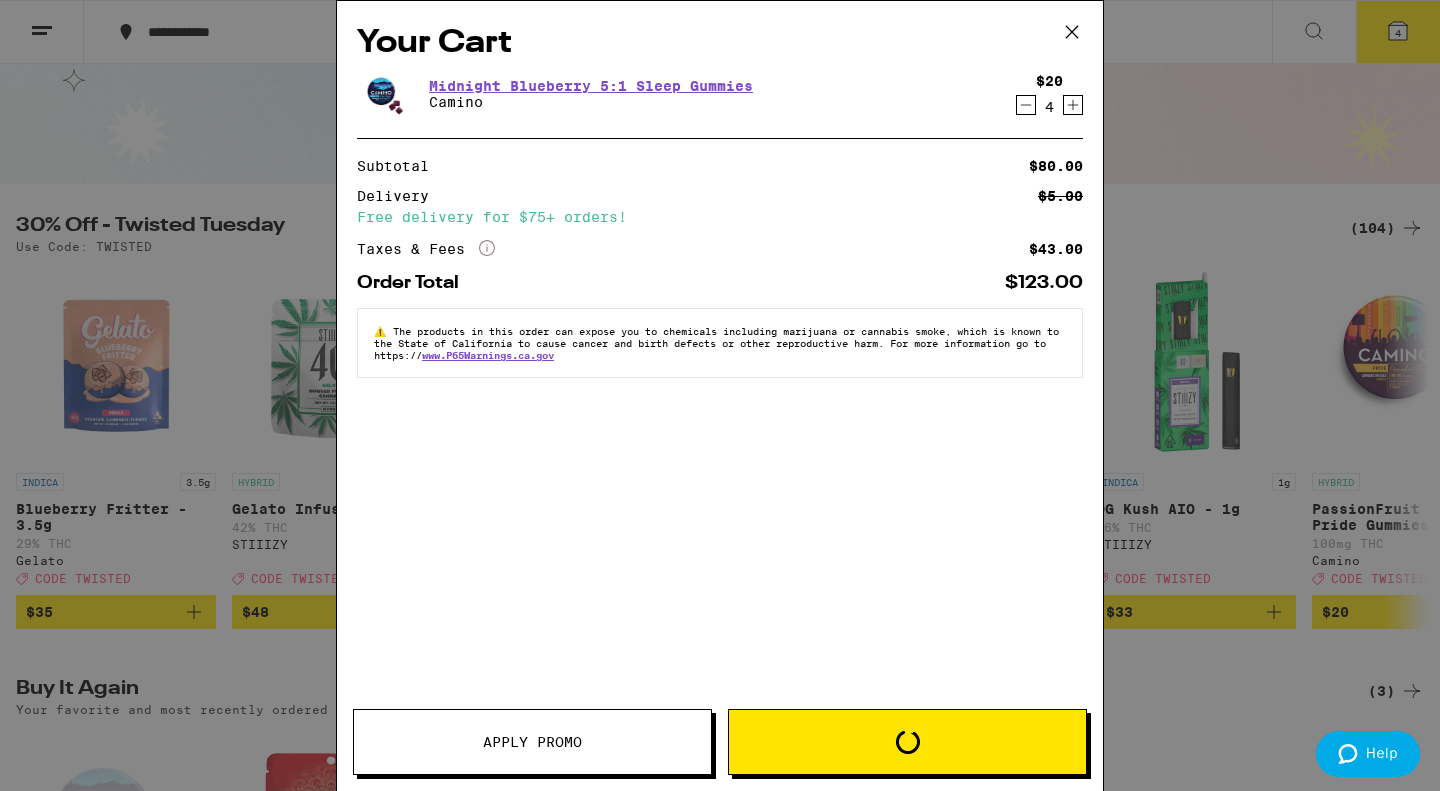 scroll, scrollTop: 0, scrollLeft: 0, axis: both 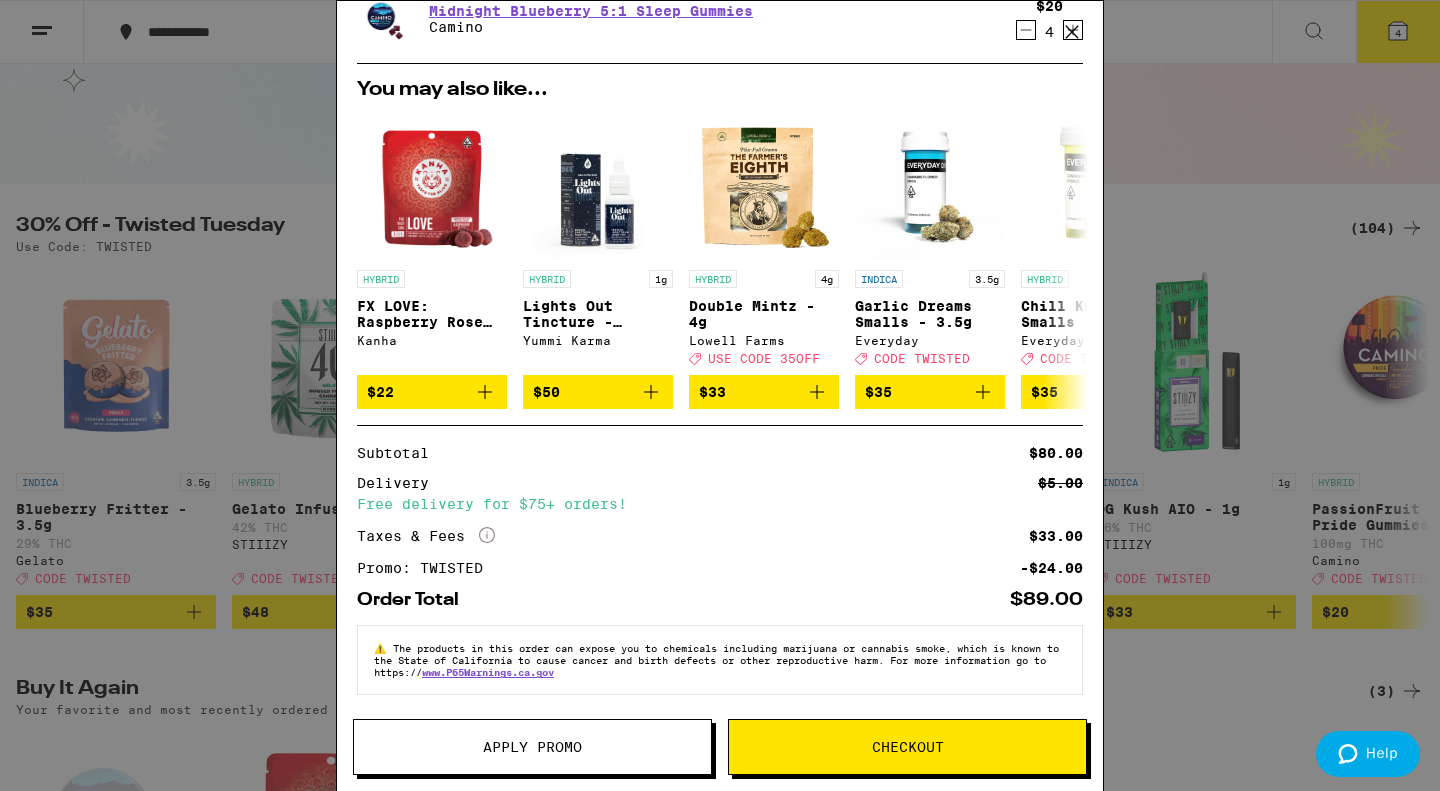 click on "Checkout" at bounding box center [908, 747] 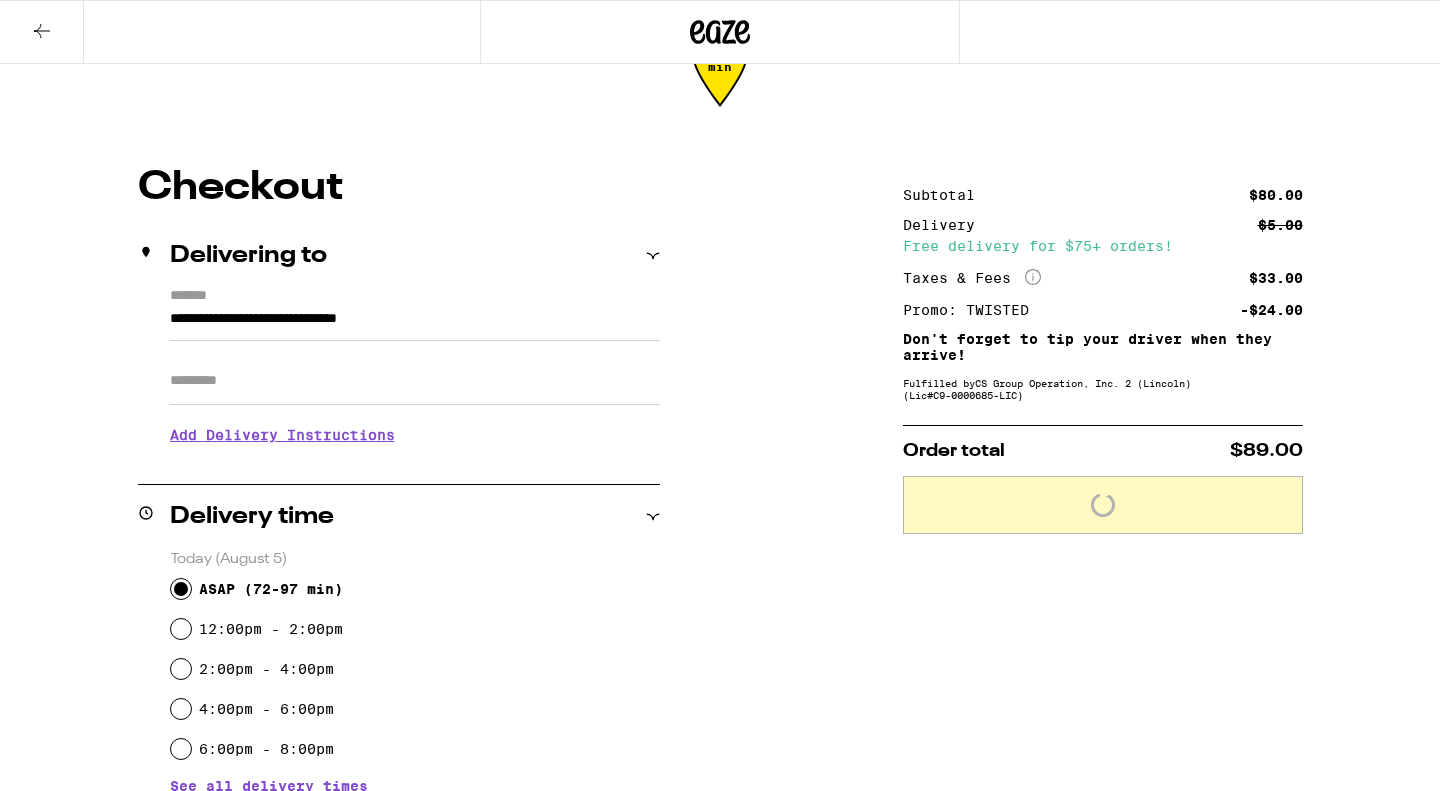 scroll, scrollTop: 0, scrollLeft: 0, axis: both 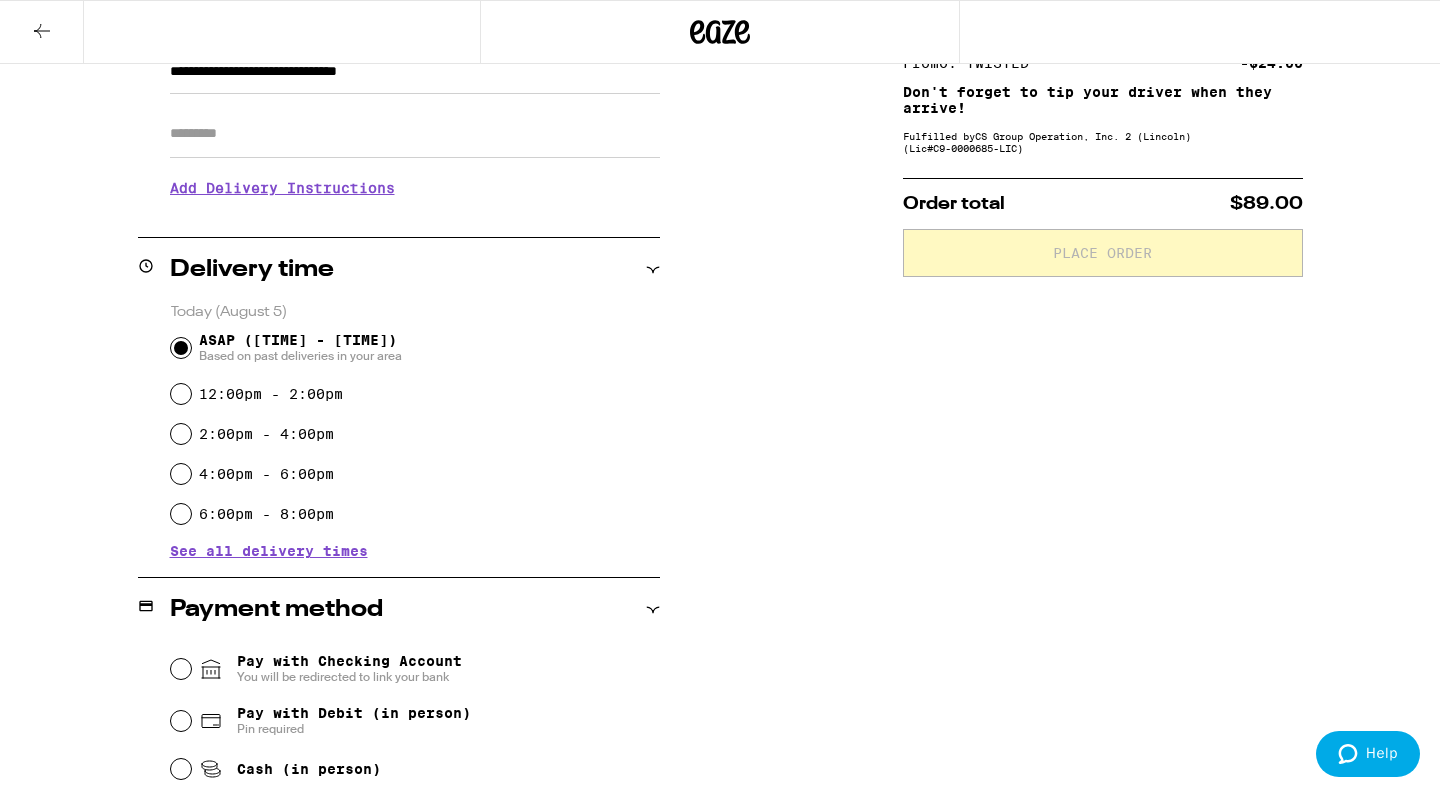 click 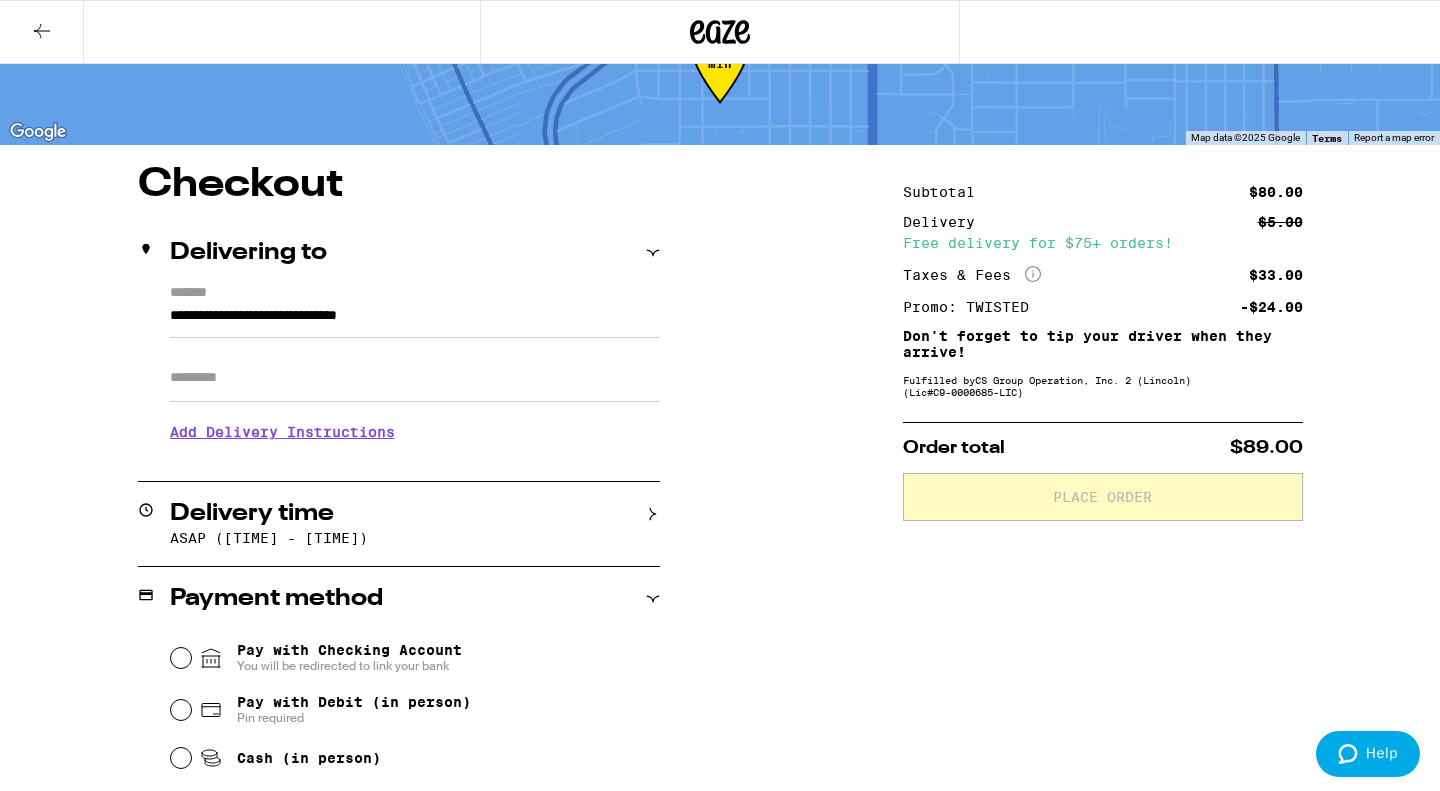 scroll, scrollTop: 0, scrollLeft: 0, axis: both 